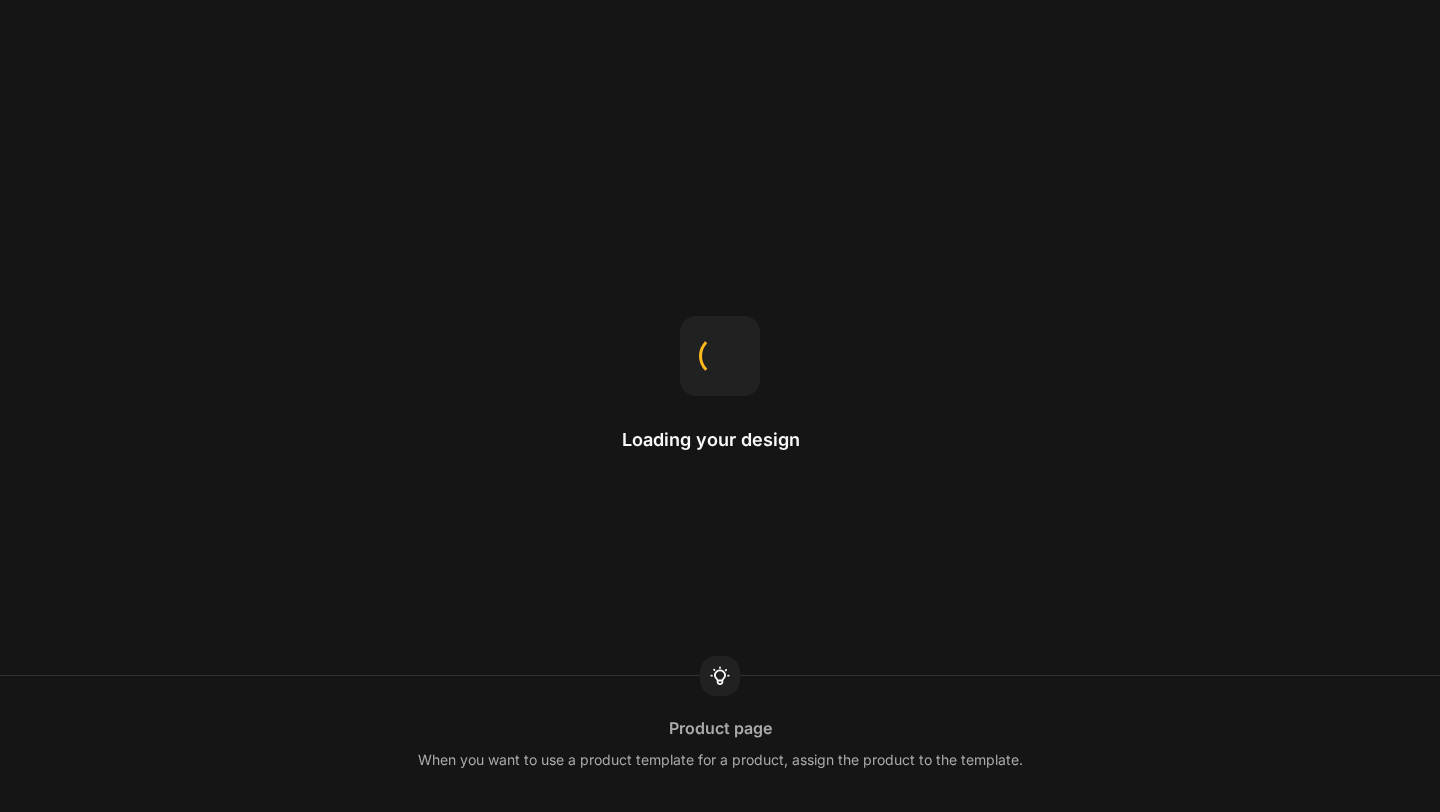 scroll, scrollTop: 0, scrollLeft: 0, axis: both 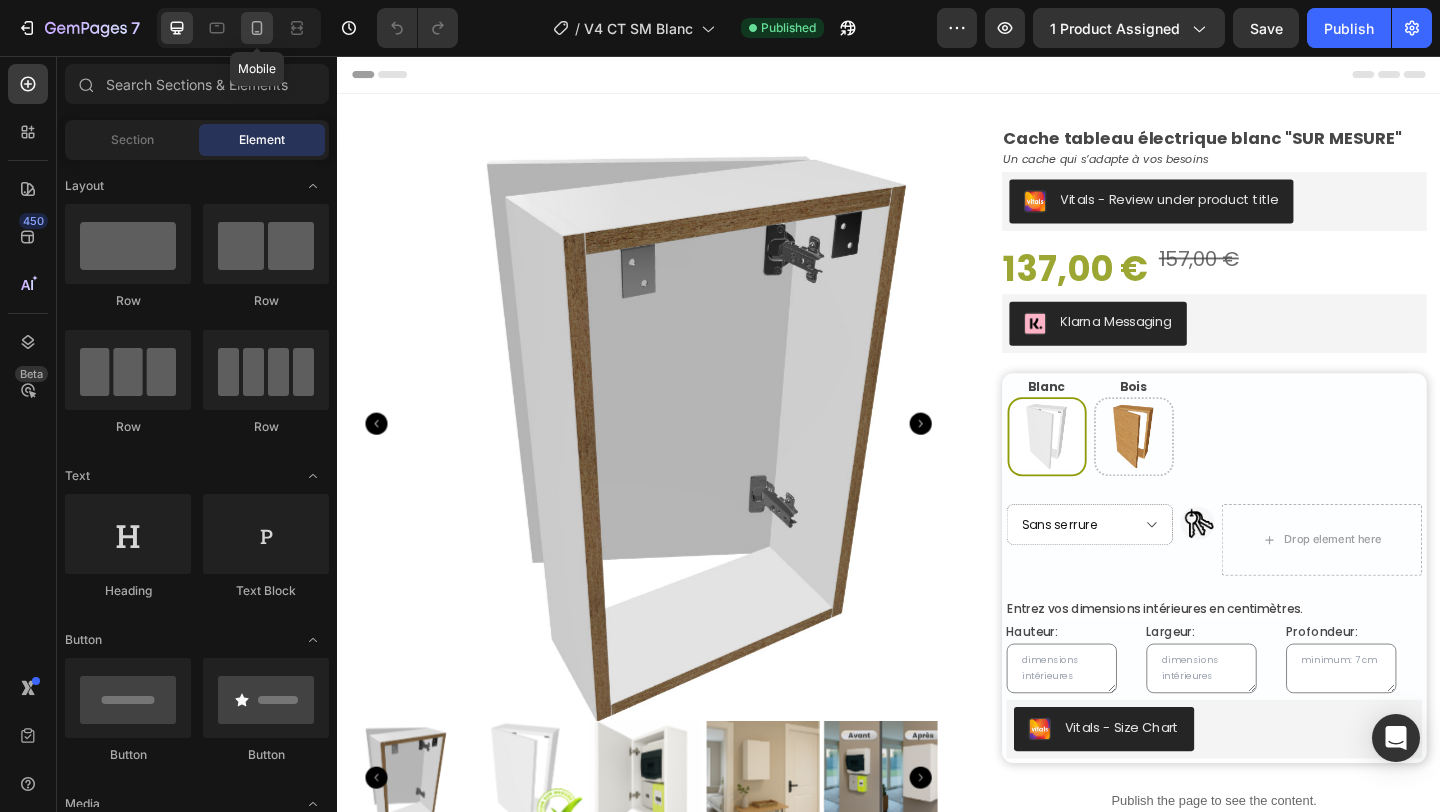 click 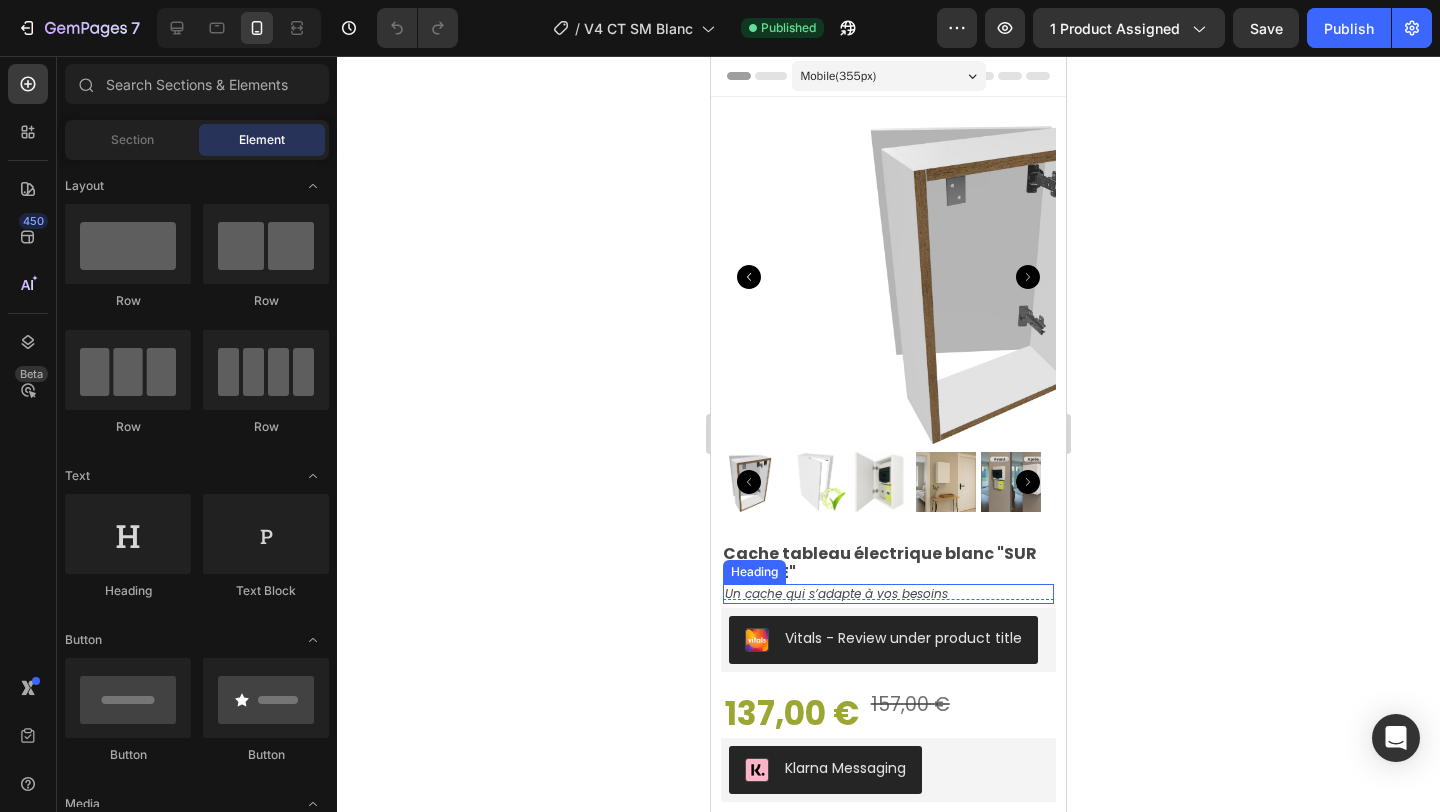 click on "Un cache qui s’adapte à vos besoins" at bounding box center [889, 594] 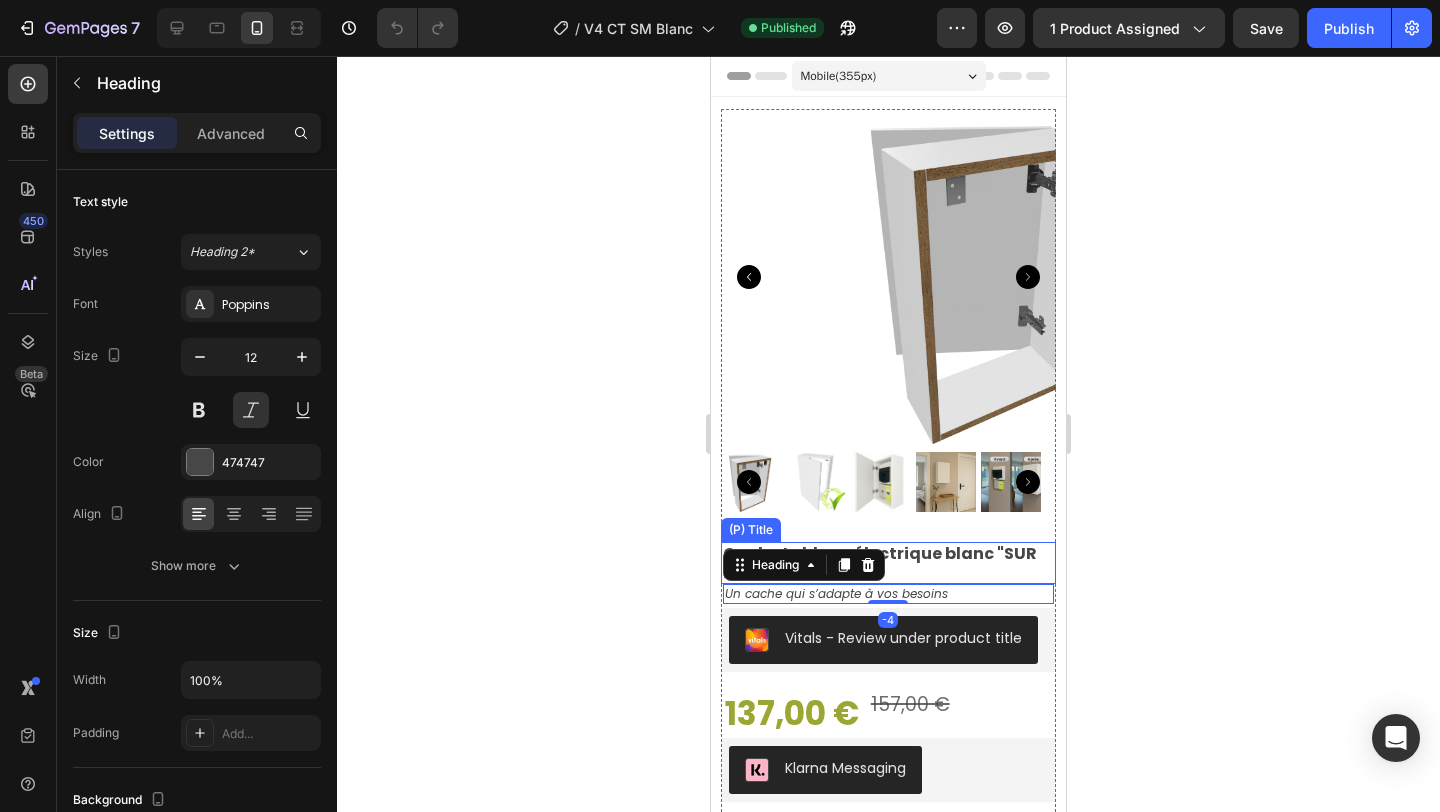 click on "Cache tableau électrique blanc "SUR MESURE"" at bounding box center (888, 563) 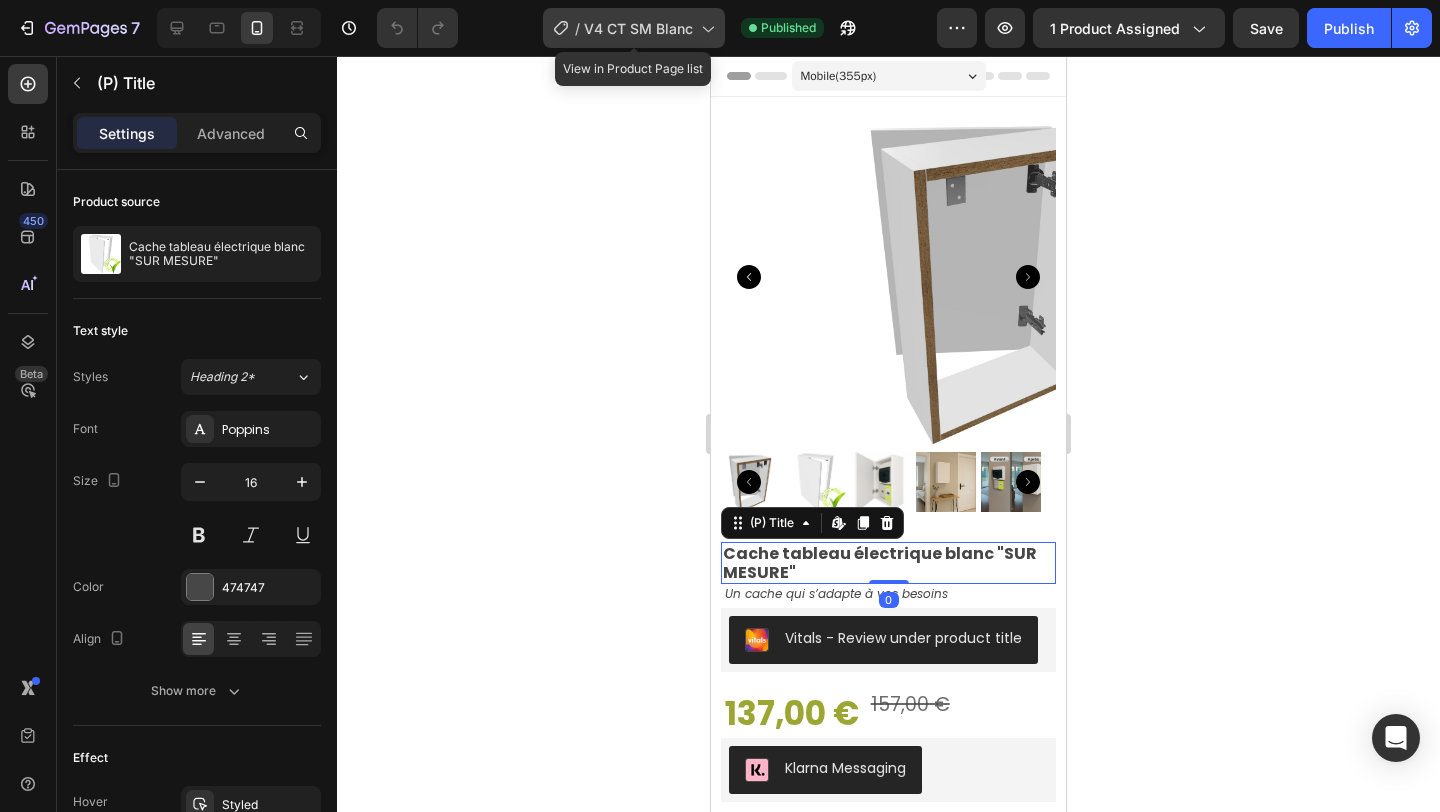 click on "V4 CT SM Blanc" at bounding box center (638, 28) 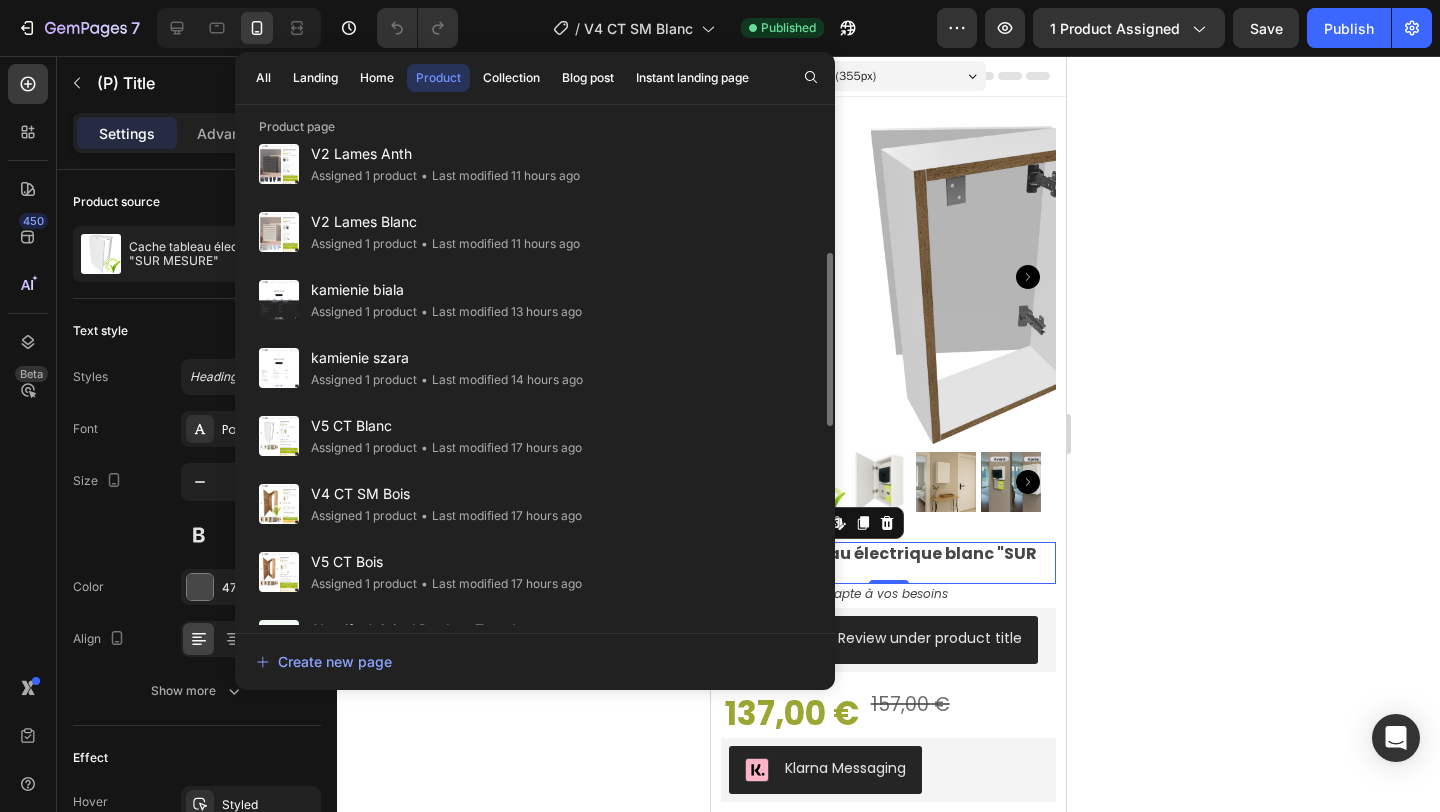 scroll, scrollTop: 363, scrollLeft: 0, axis: vertical 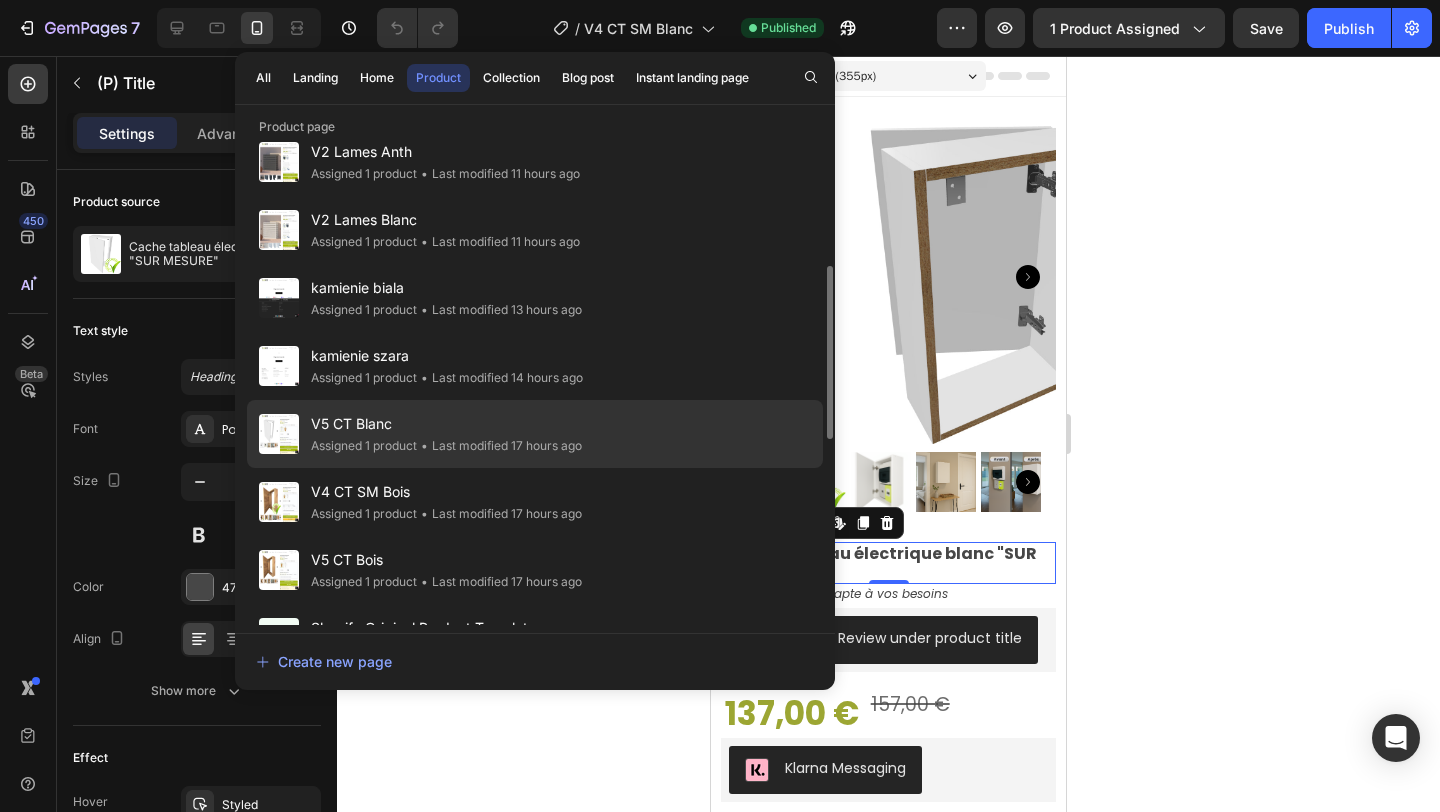 click on "V5 CT Blanc Assigned 1 product • Last modified 17 hours ago" 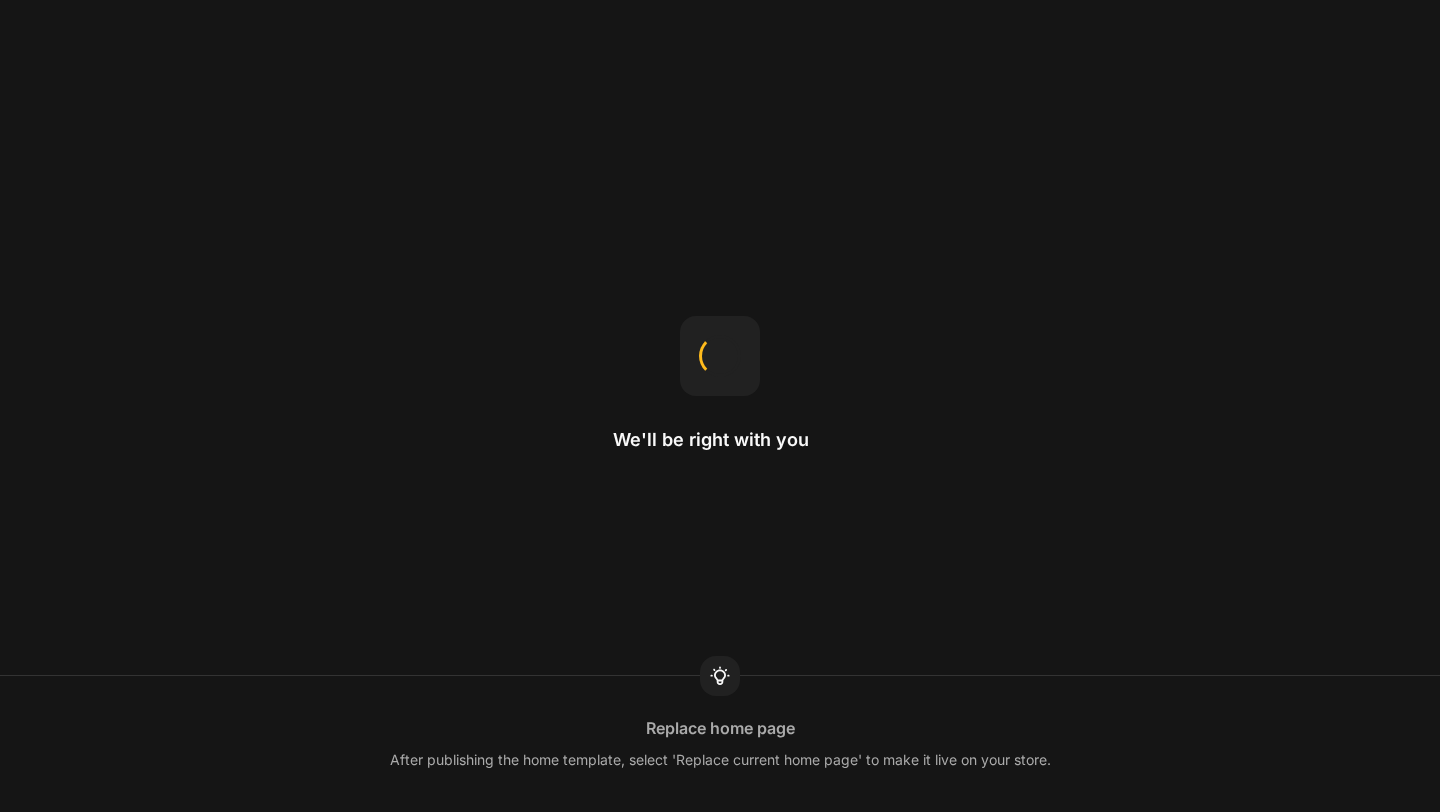 scroll, scrollTop: 0, scrollLeft: 0, axis: both 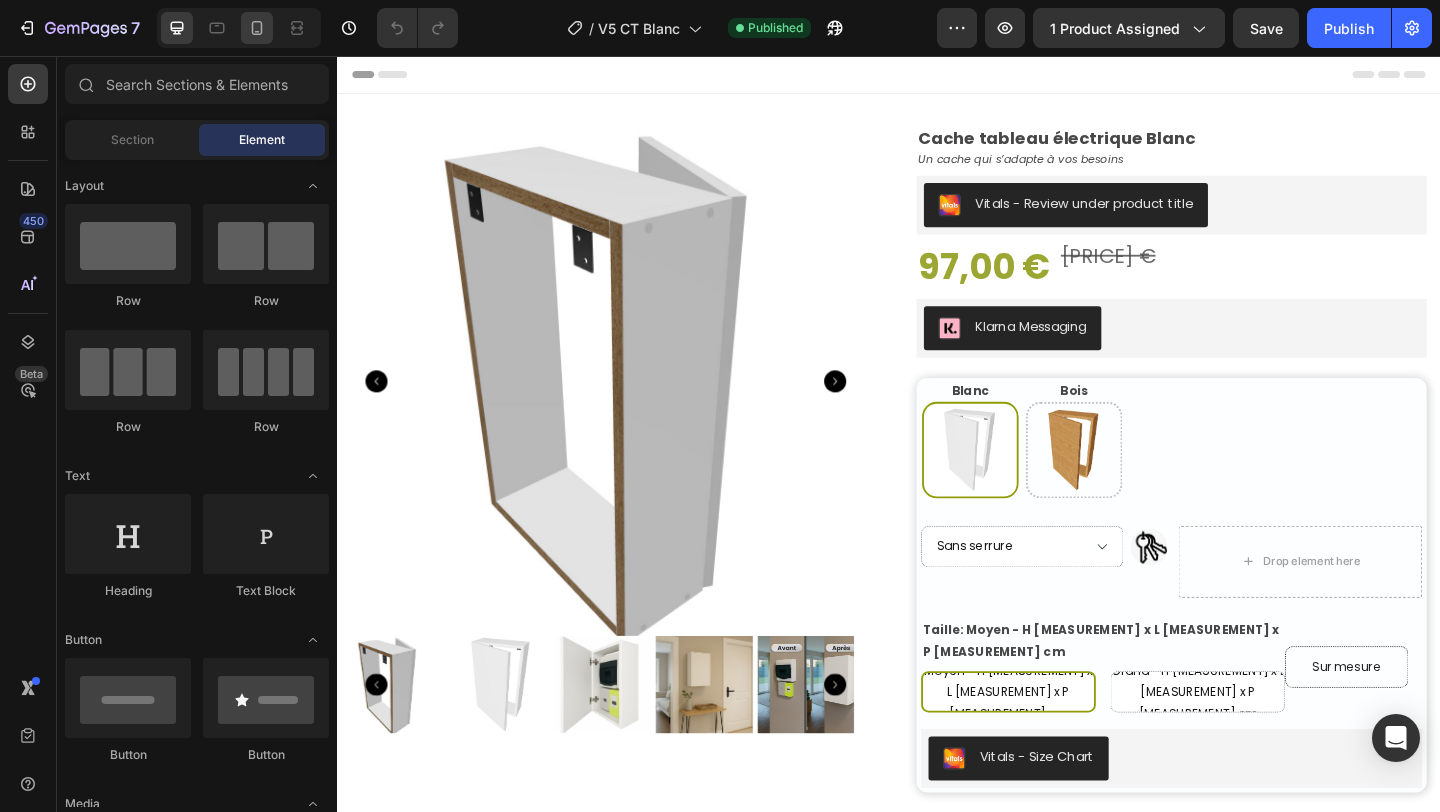 click 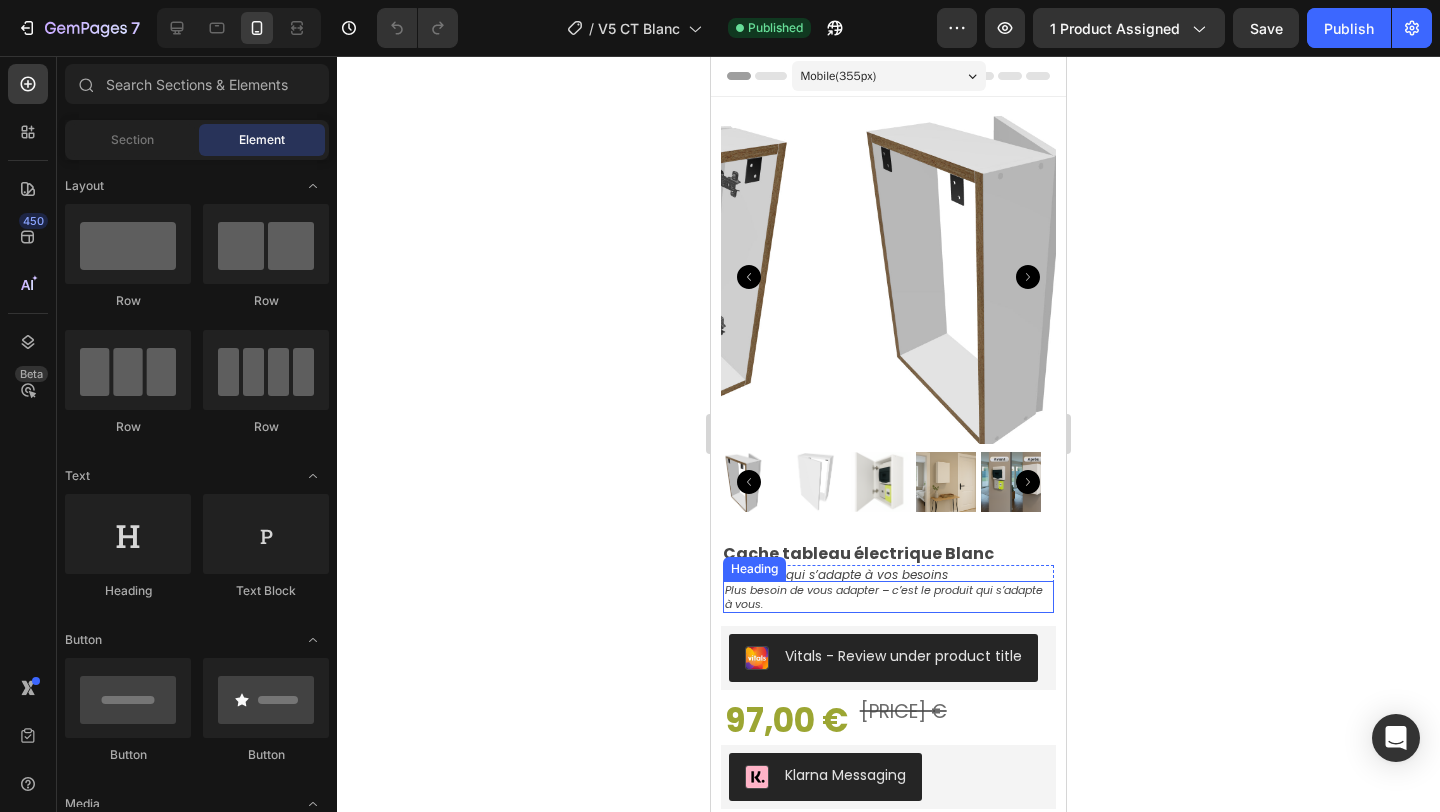 click on "Plus besoin de vous adapter – c’est le produit qui s’adapte à vous." at bounding box center (889, 597) 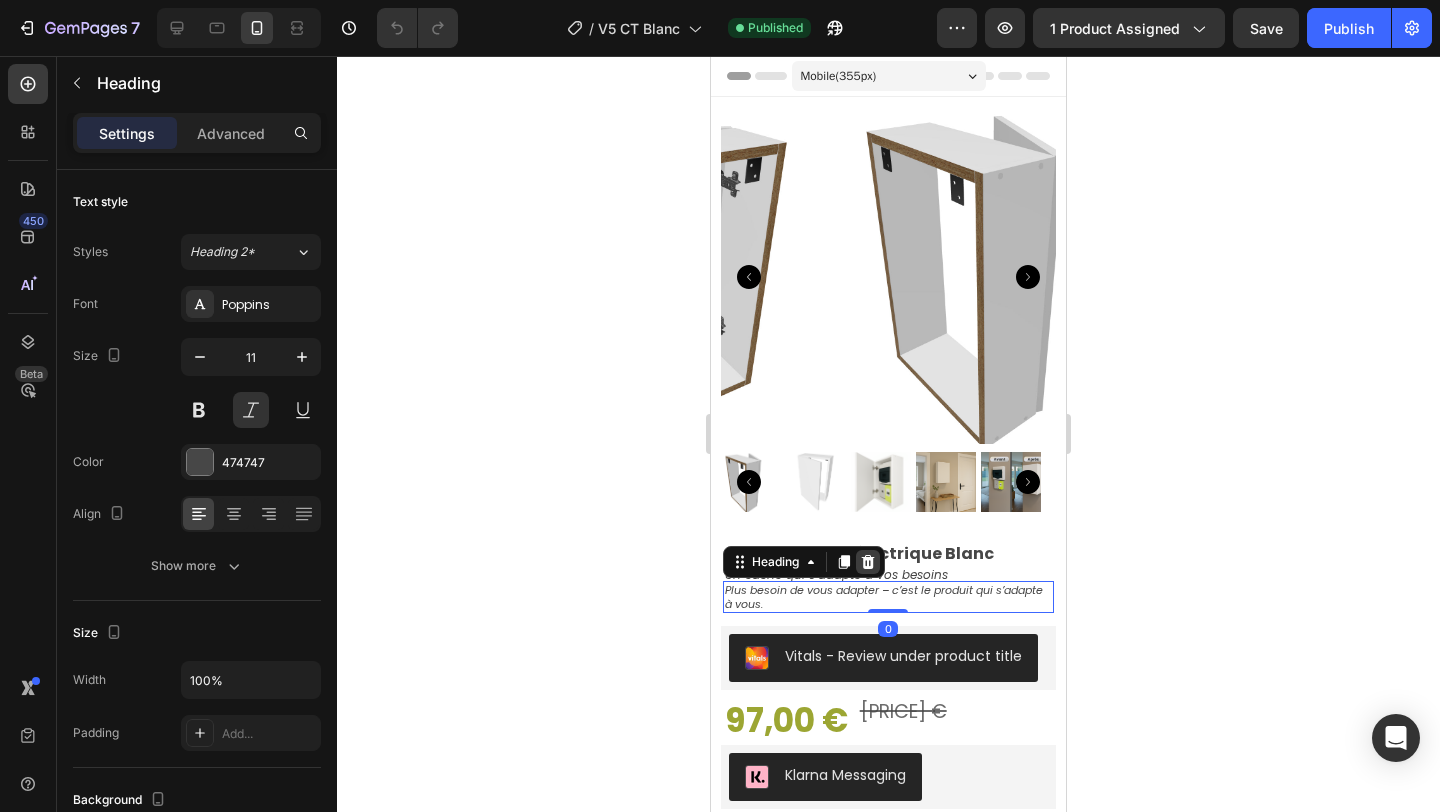 click 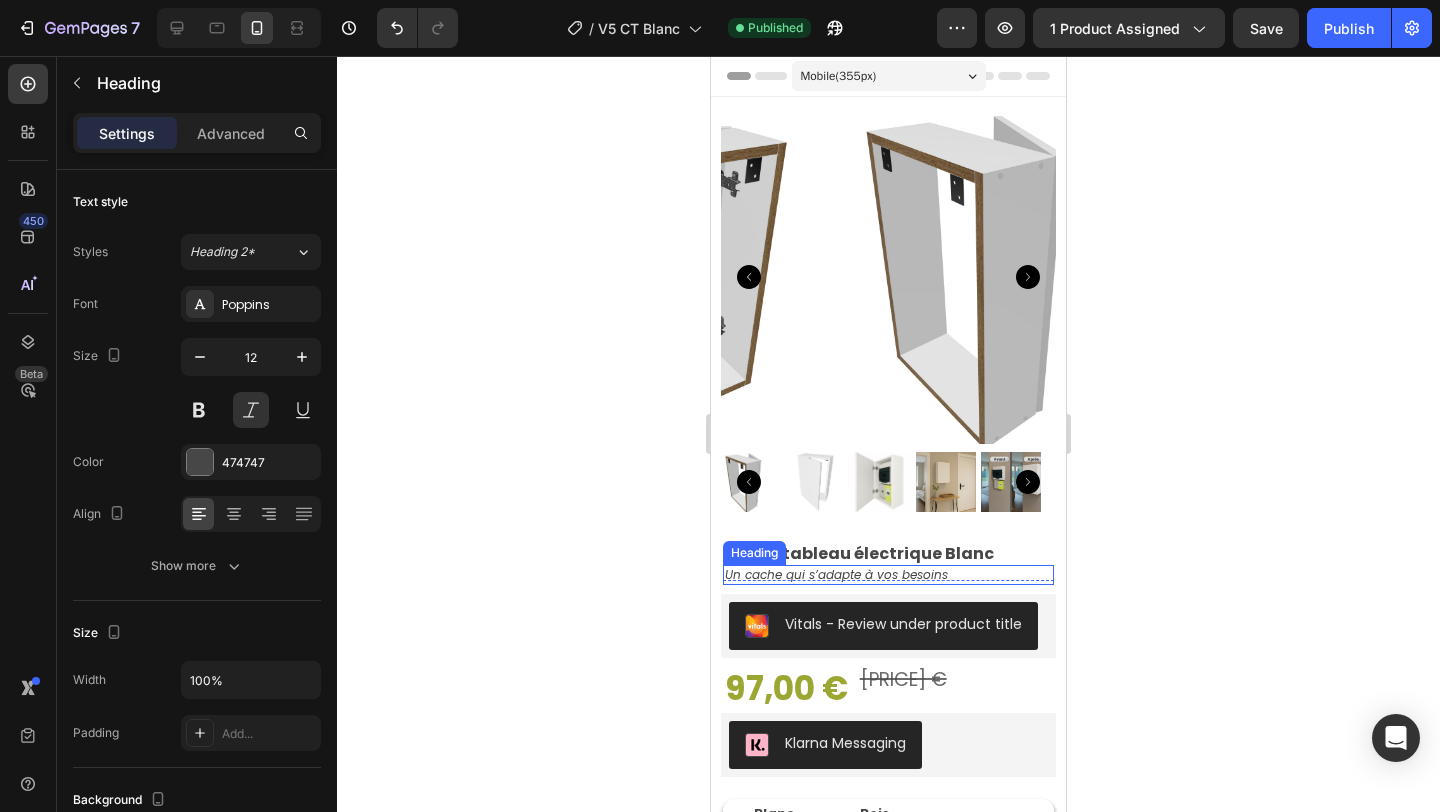 click on "Un cache qui s’adapte à vos besoins" at bounding box center (889, 575) 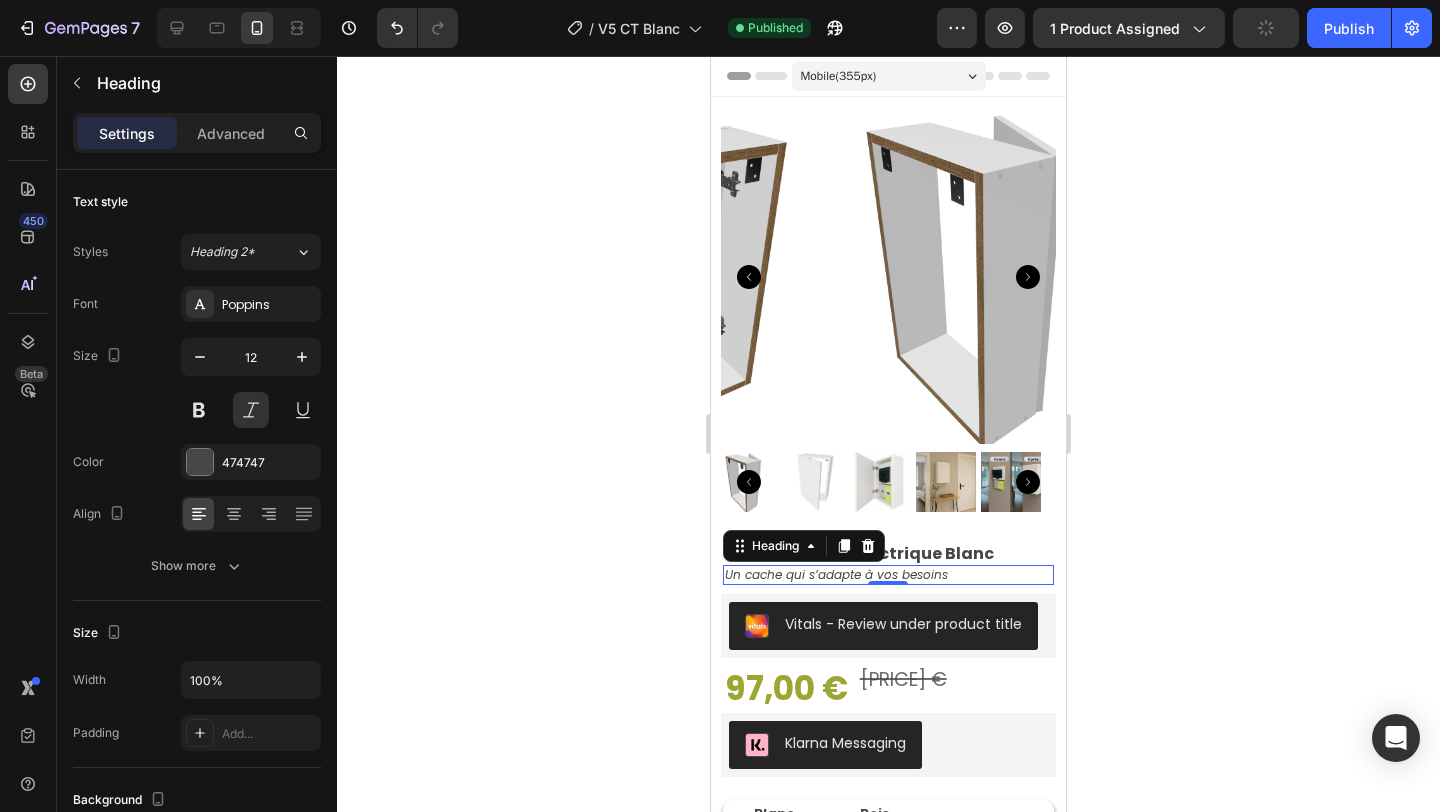 click 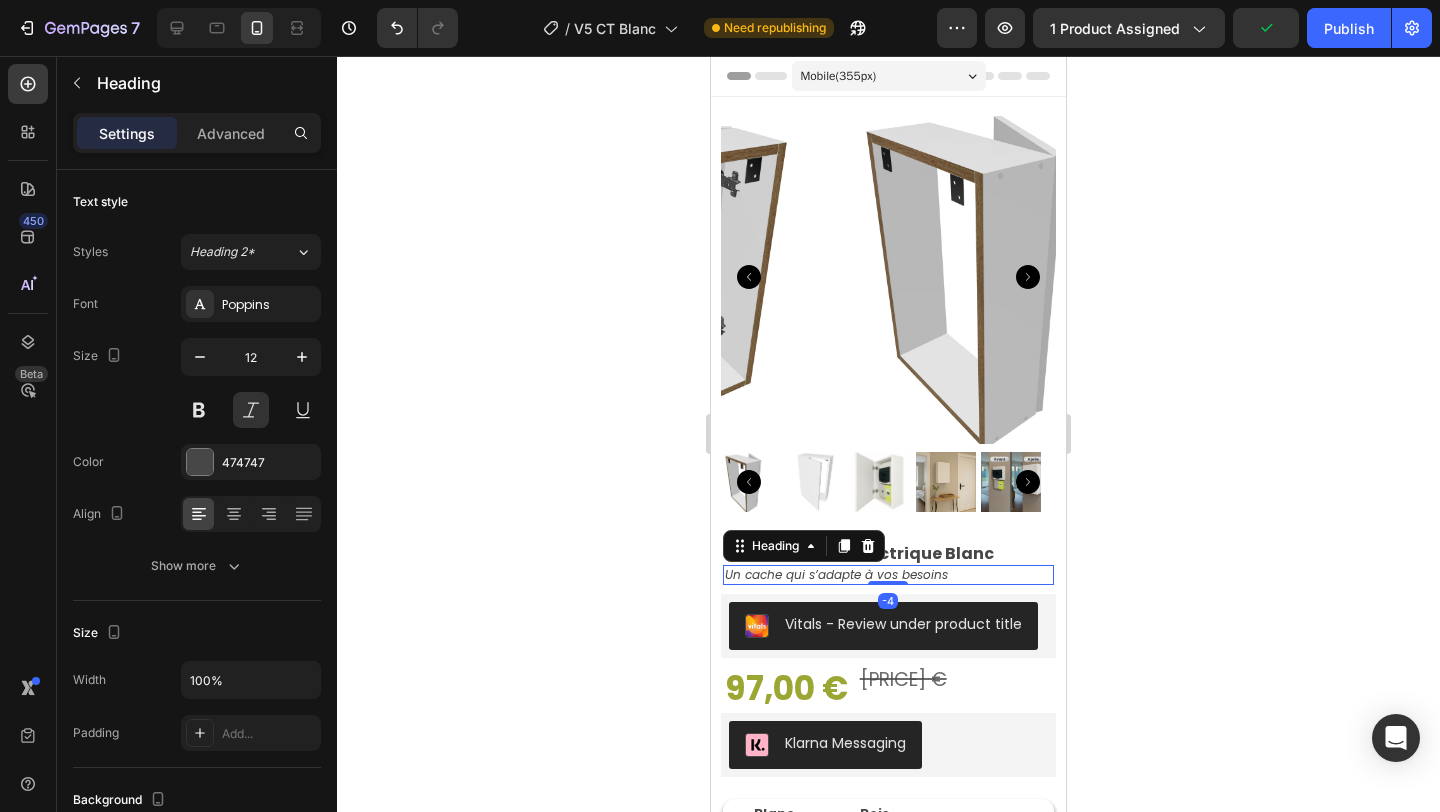 click on "Un cache qui s’adapte à vos besoins" at bounding box center (889, 575) 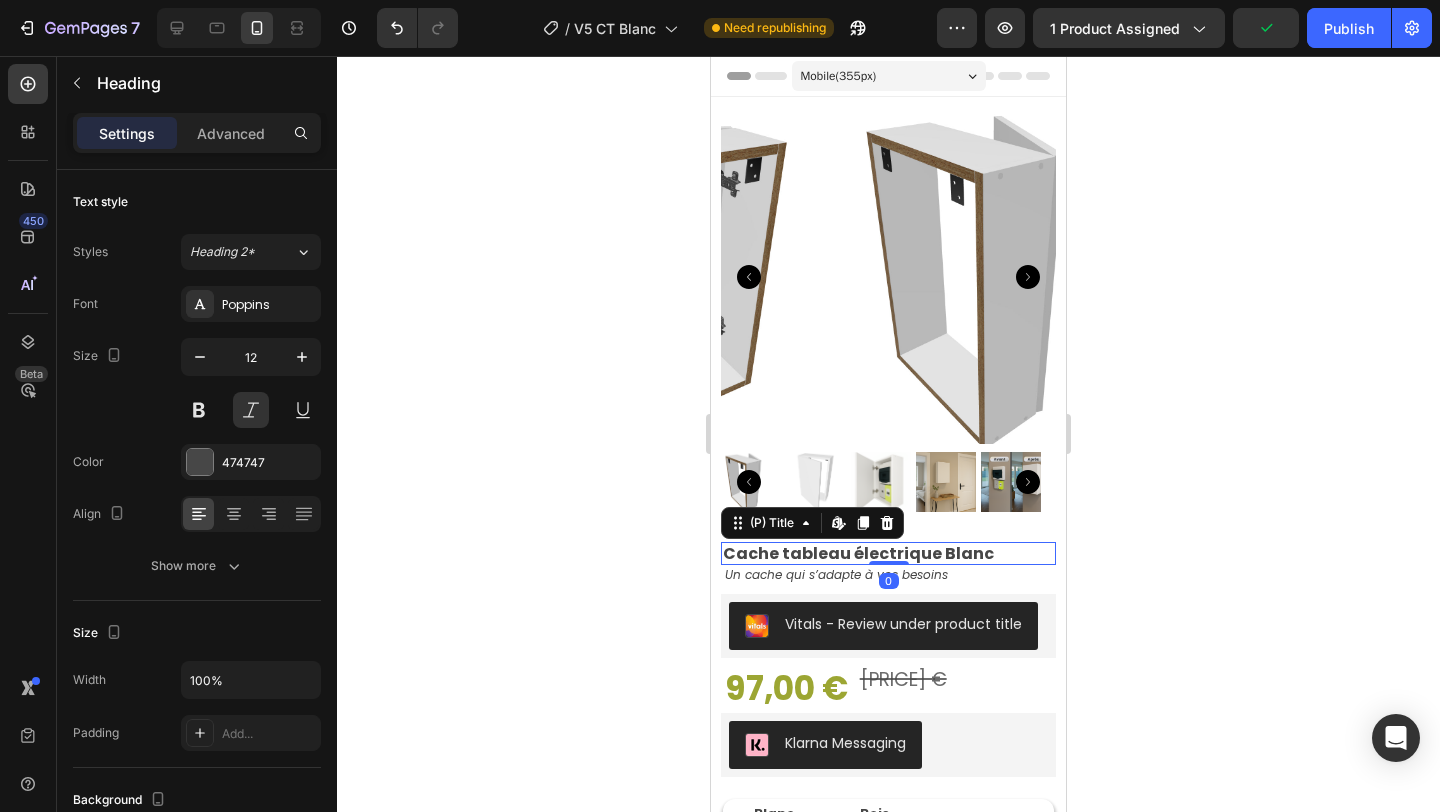 click on "Cache tableau électrique Blanc" at bounding box center [888, 553] 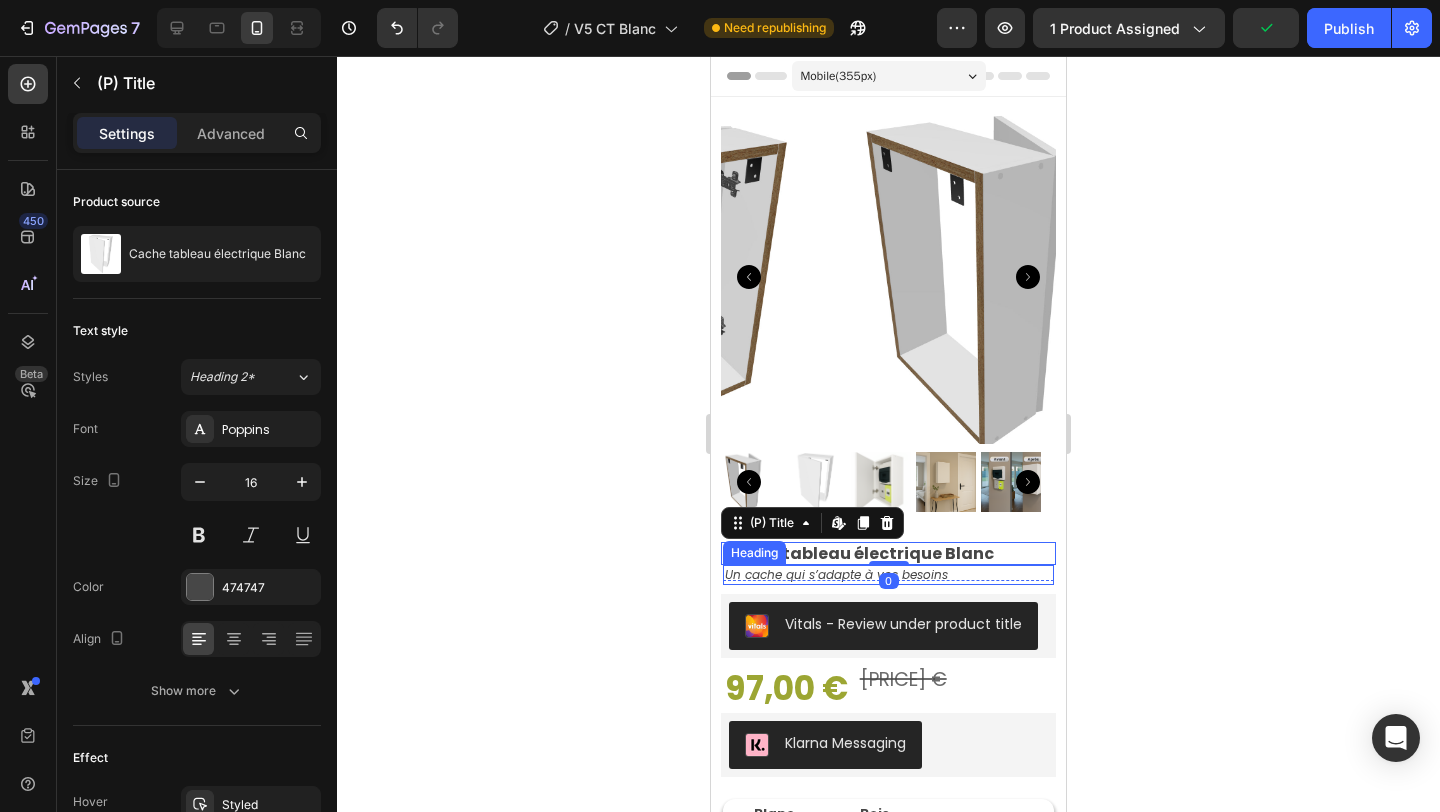 click on "Un cache qui s’adapte à vos besoins" at bounding box center (889, 575) 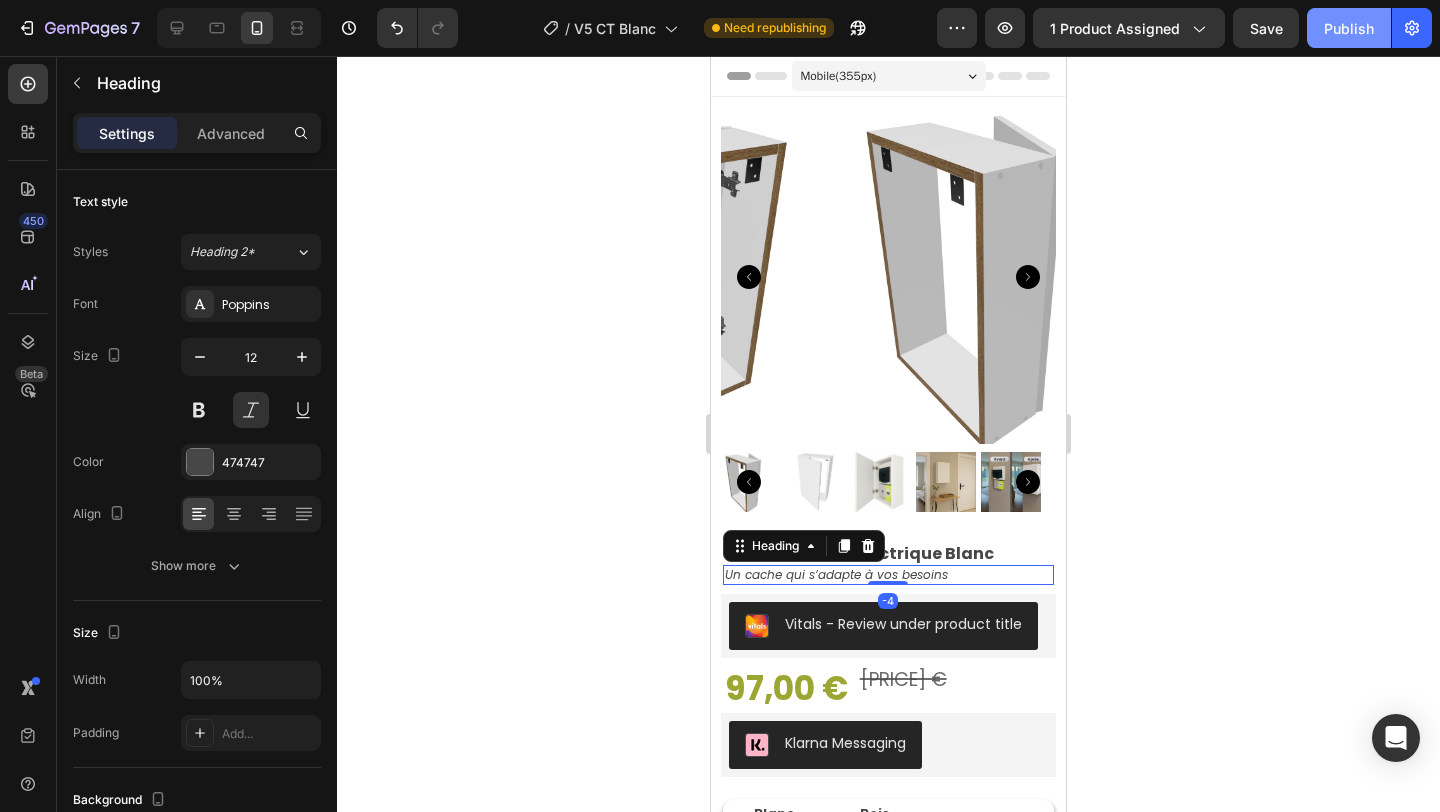 click on "Publish" at bounding box center [1349, 28] 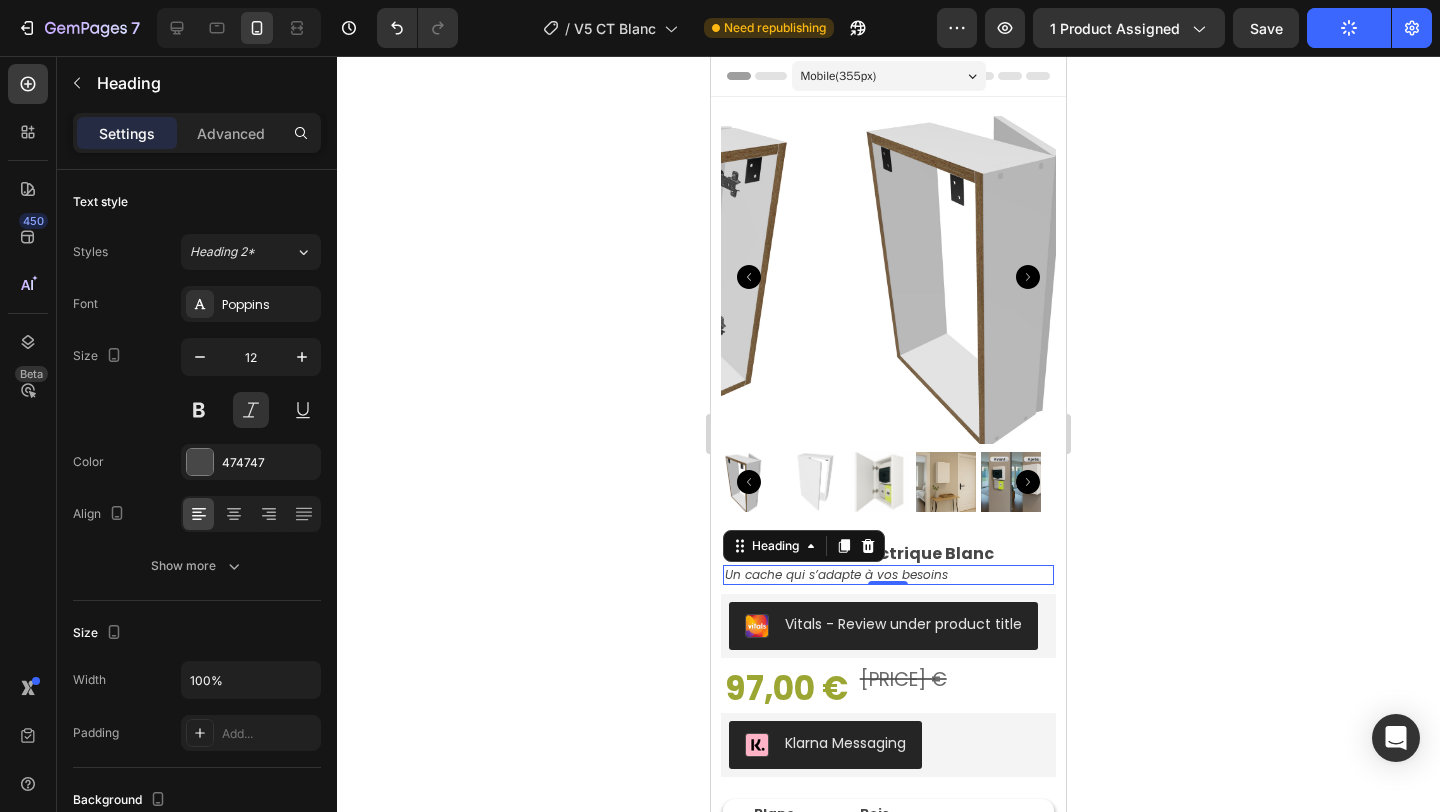 click on "Un cache qui s’adapte à vos besoins" at bounding box center (889, 575) 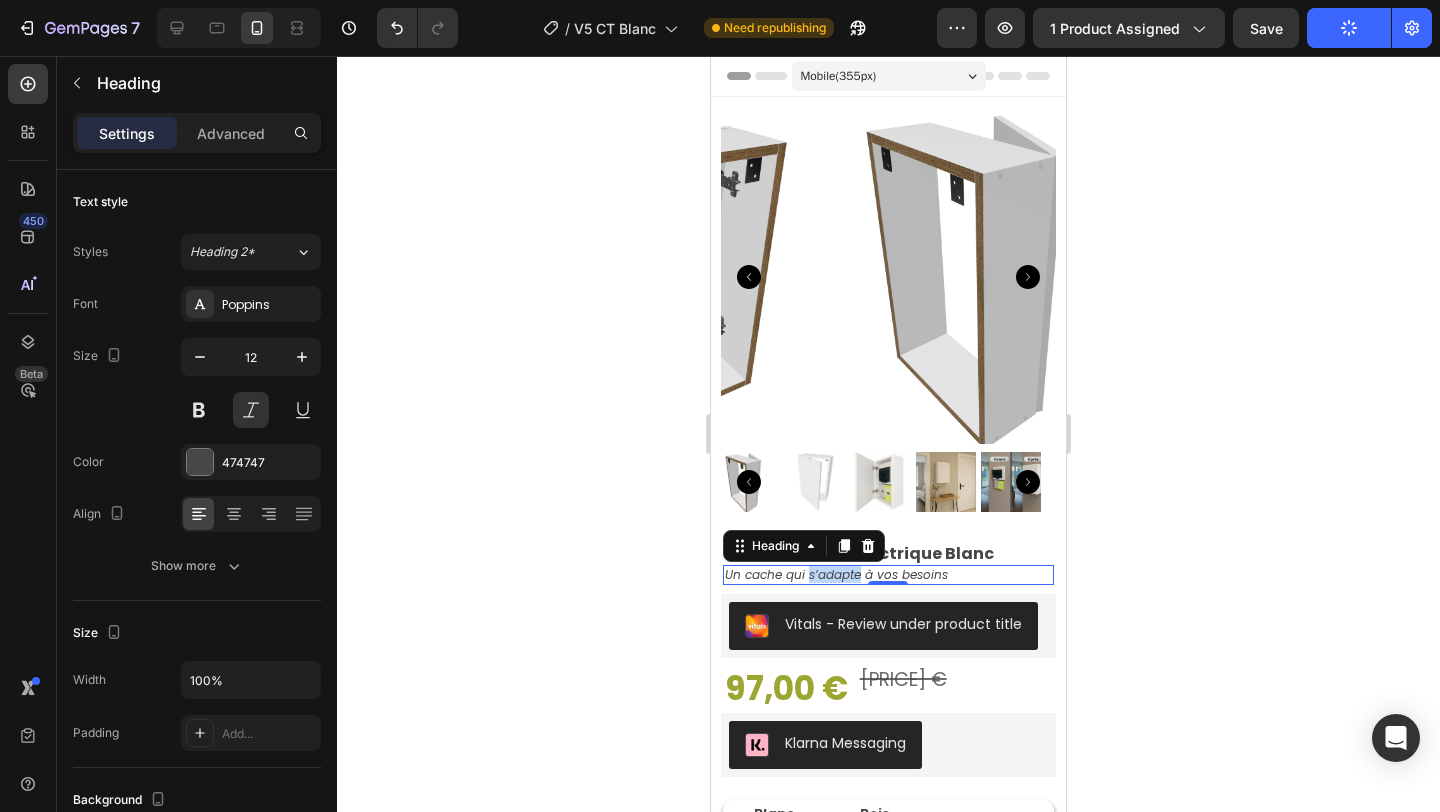 click on "Un cache qui s’adapte à vos besoins" at bounding box center (889, 575) 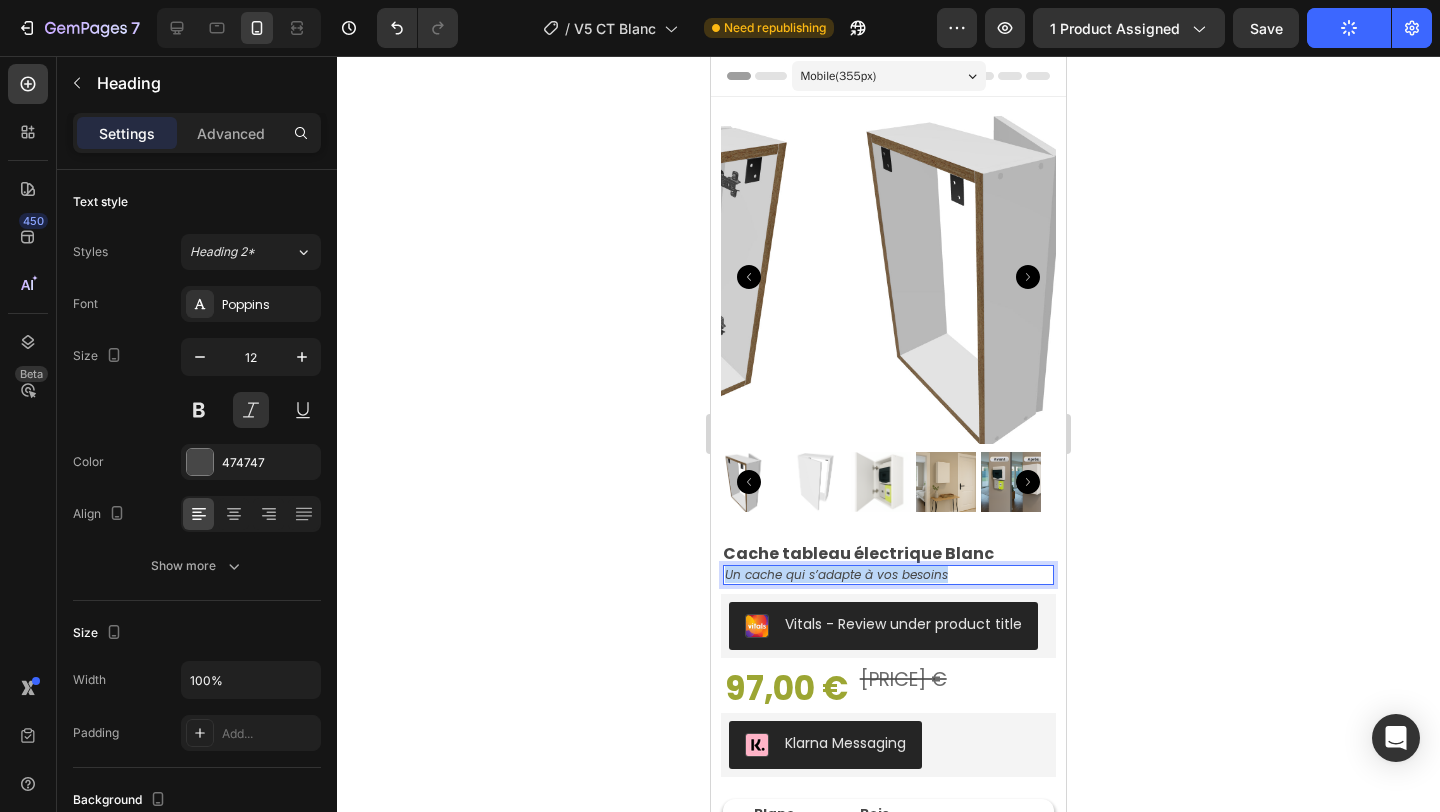 click on "Un cache qui s’adapte à vos besoins" at bounding box center (889, 575) 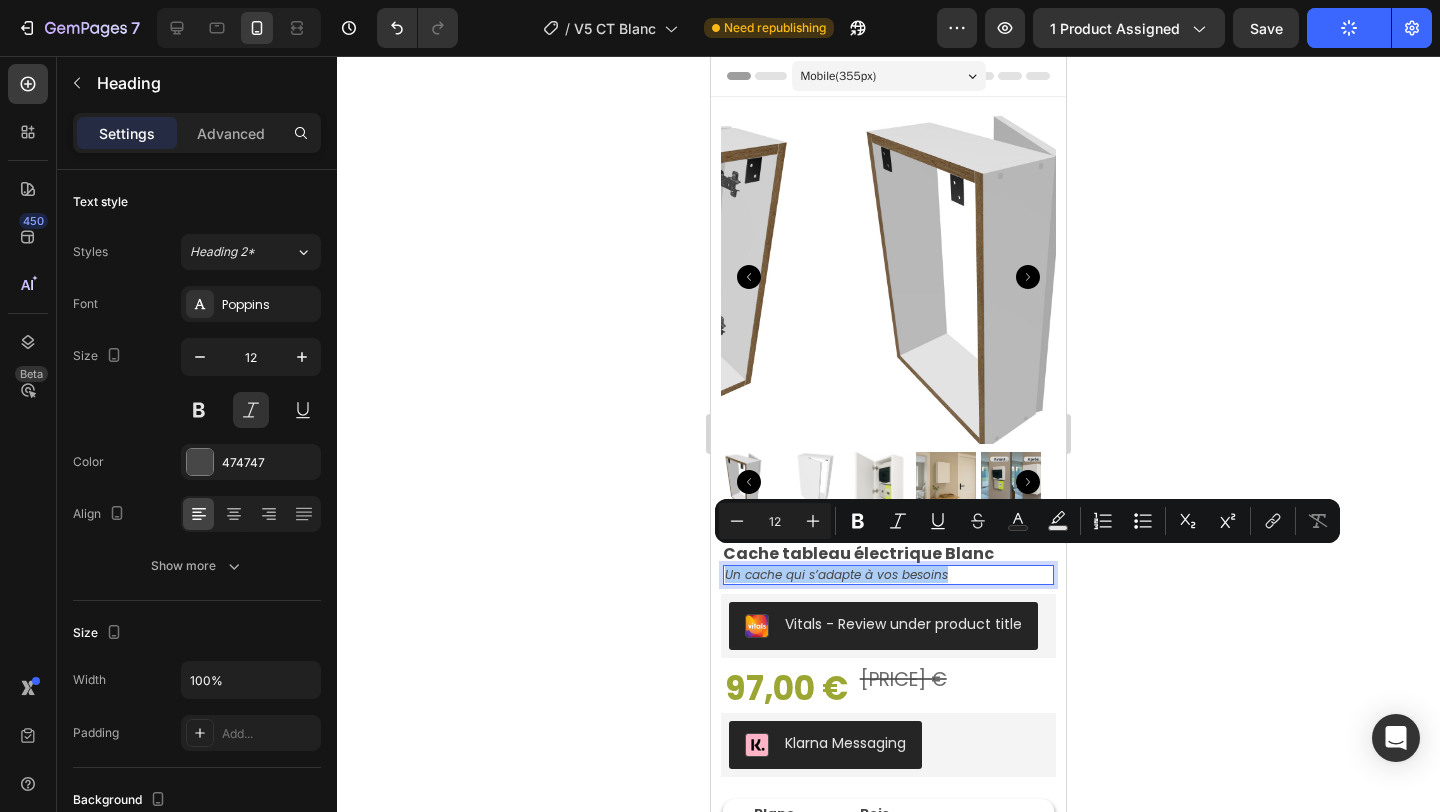click 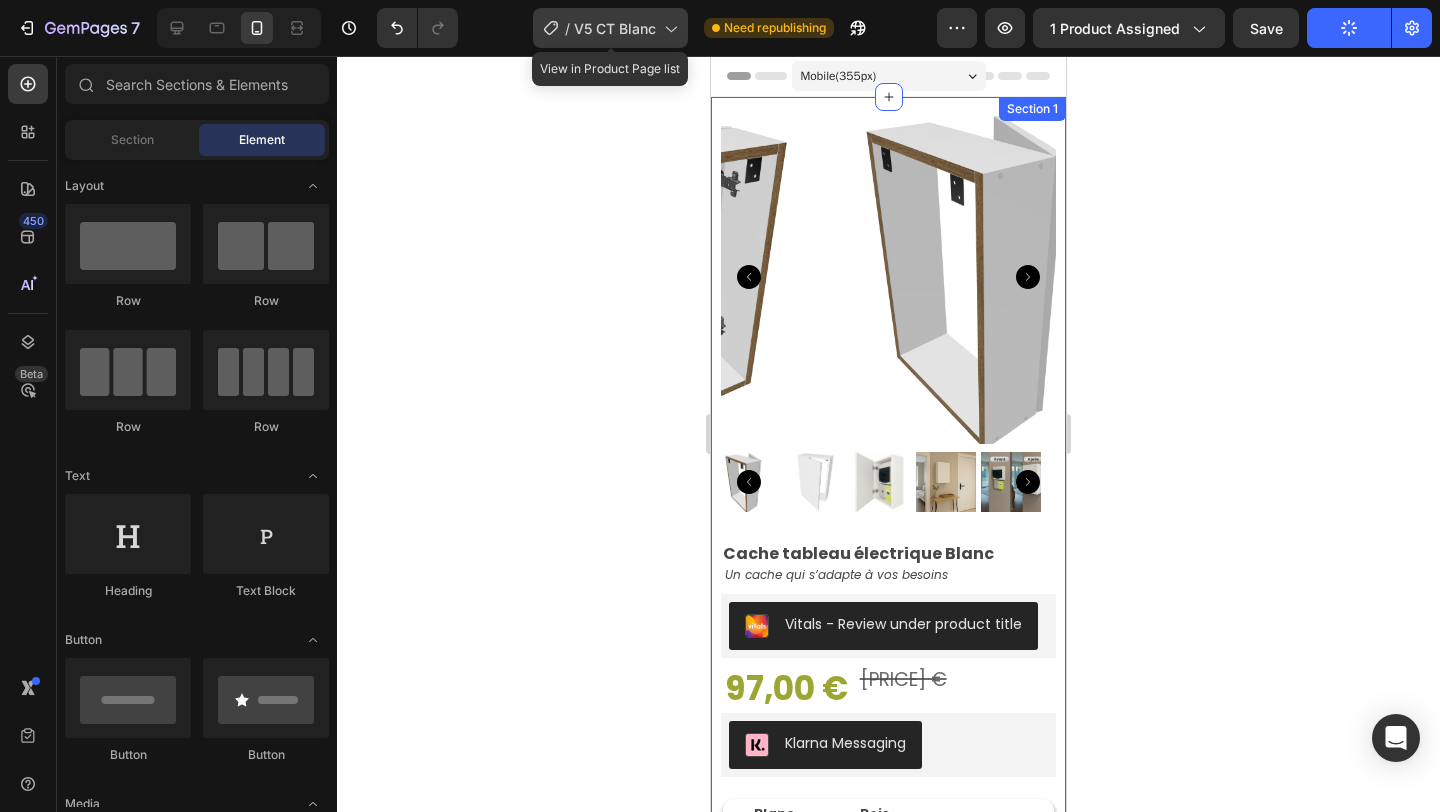 click on "V5 CT Blanc" at bounding box center [615, 28] 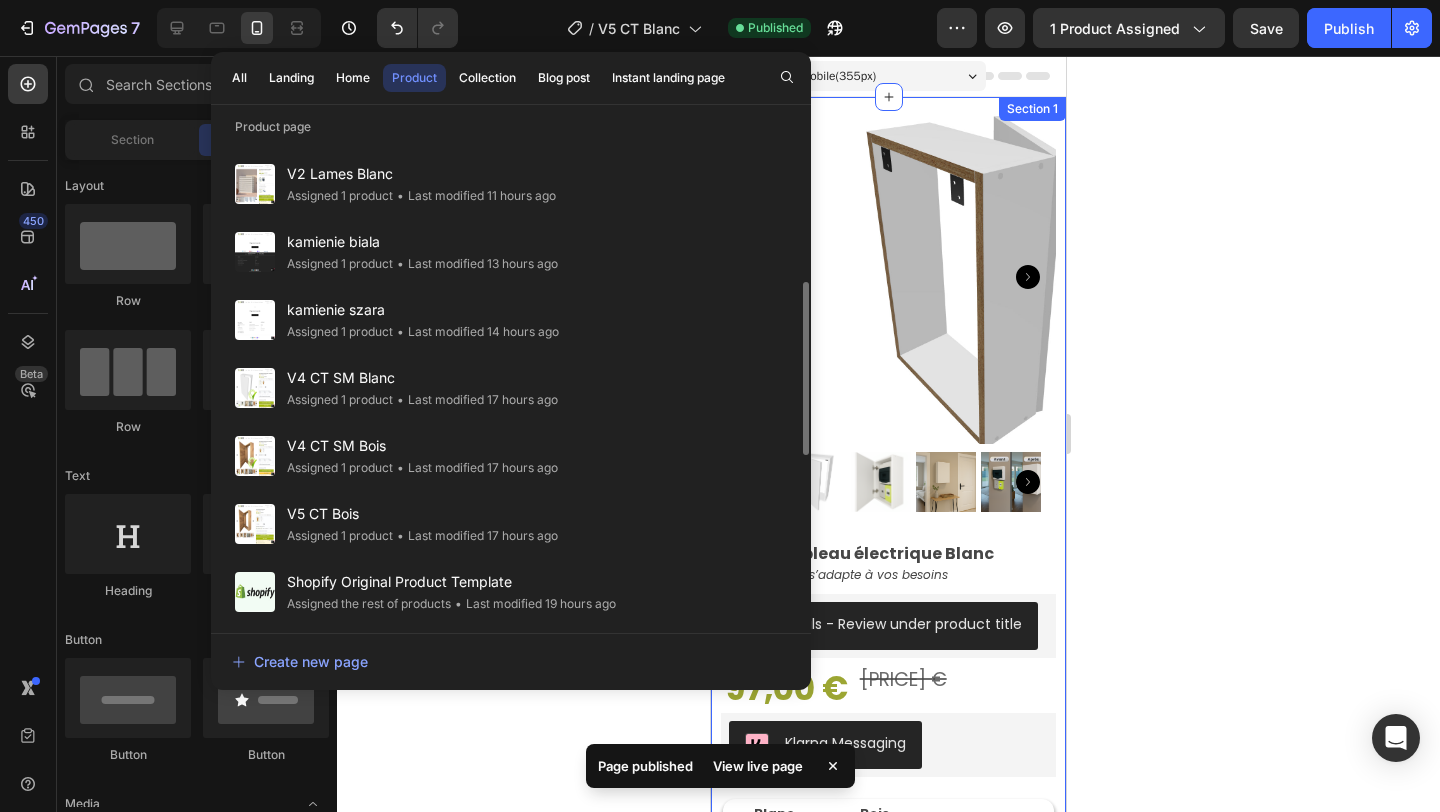 scroll, scrollTop: 414, scrollLeft: 0, axis: vertical 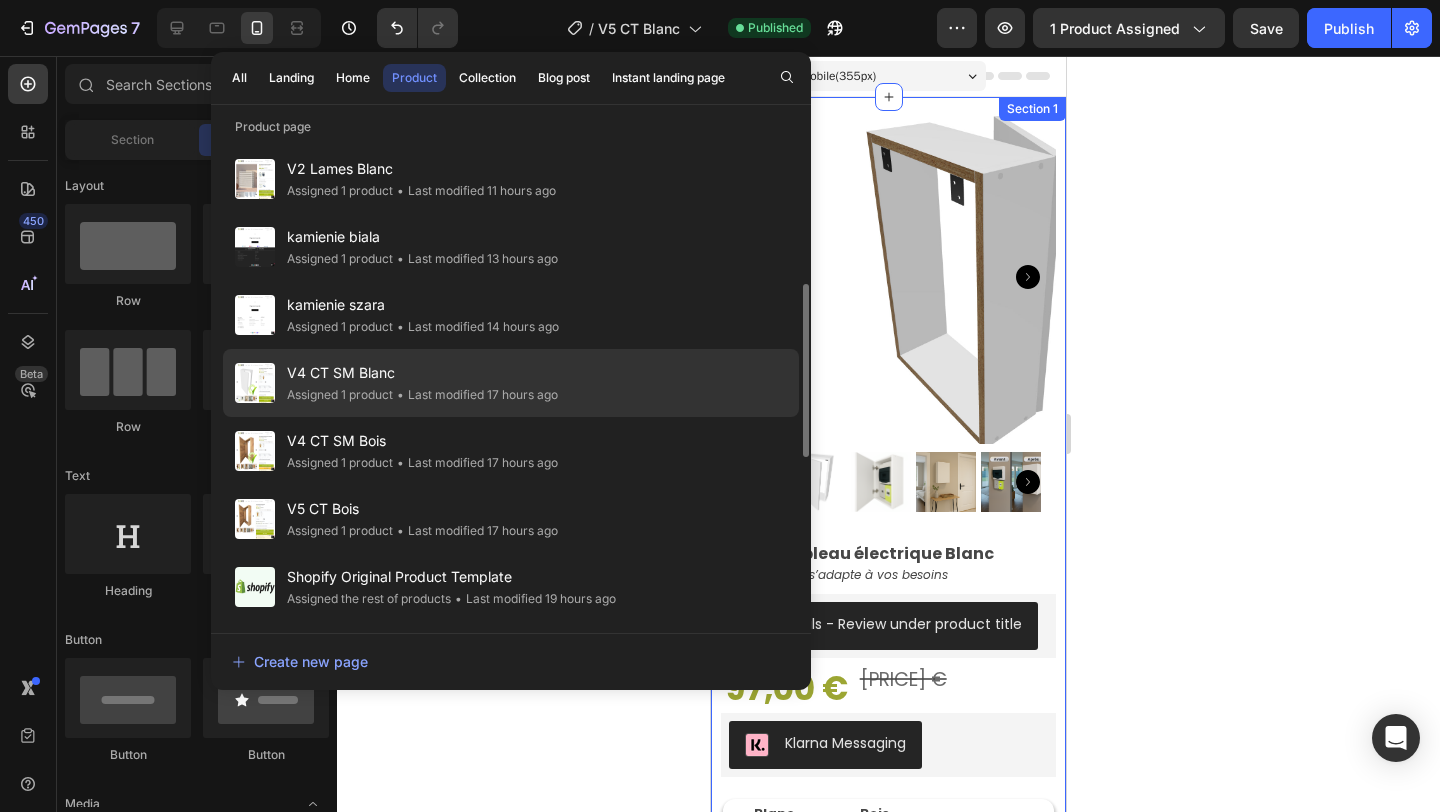 click on "V4 CT SM Blanc Assigned 1 product • Last modified 17 hours ago" 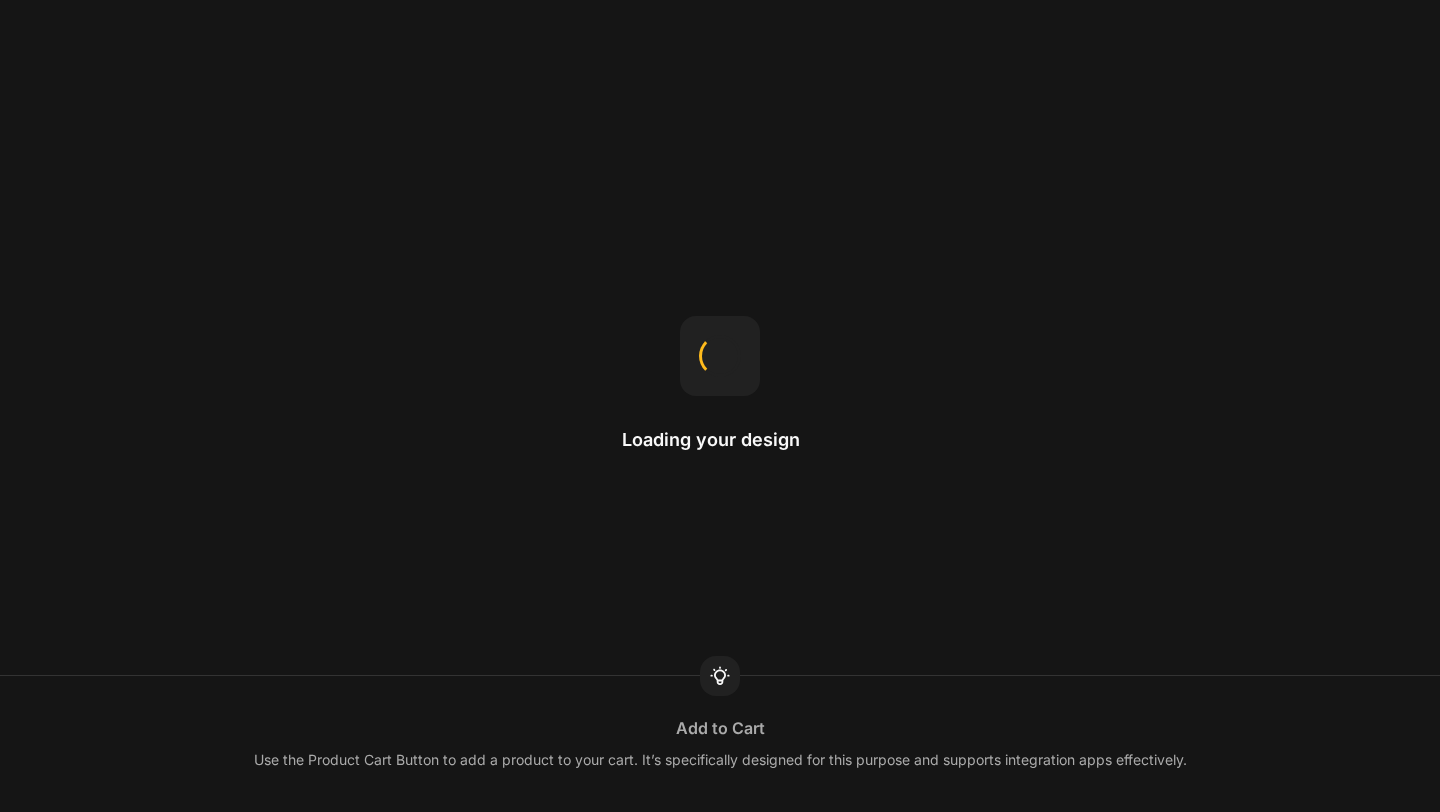scroll, scrollTop: 0, scrollLeft: 0, axis: both 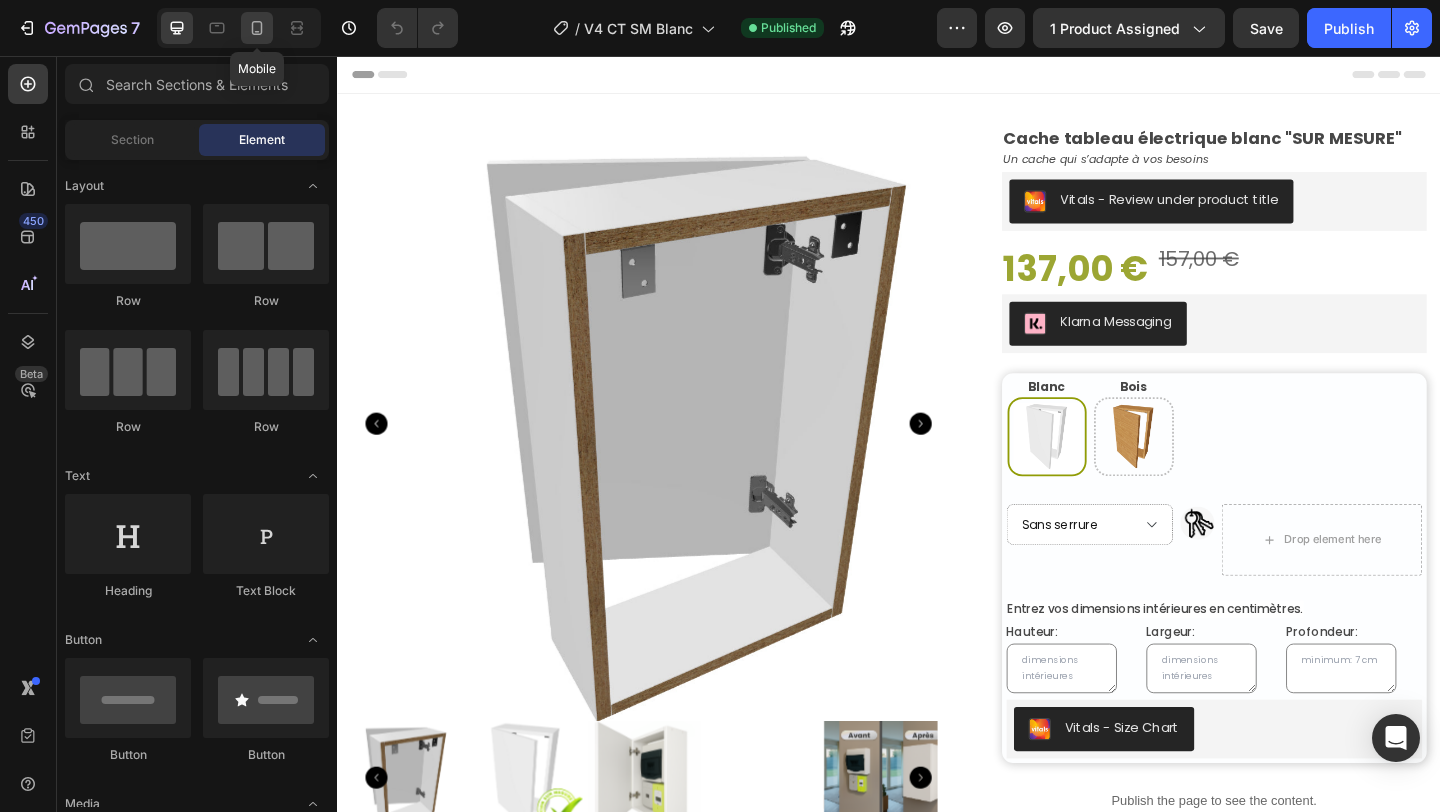 click 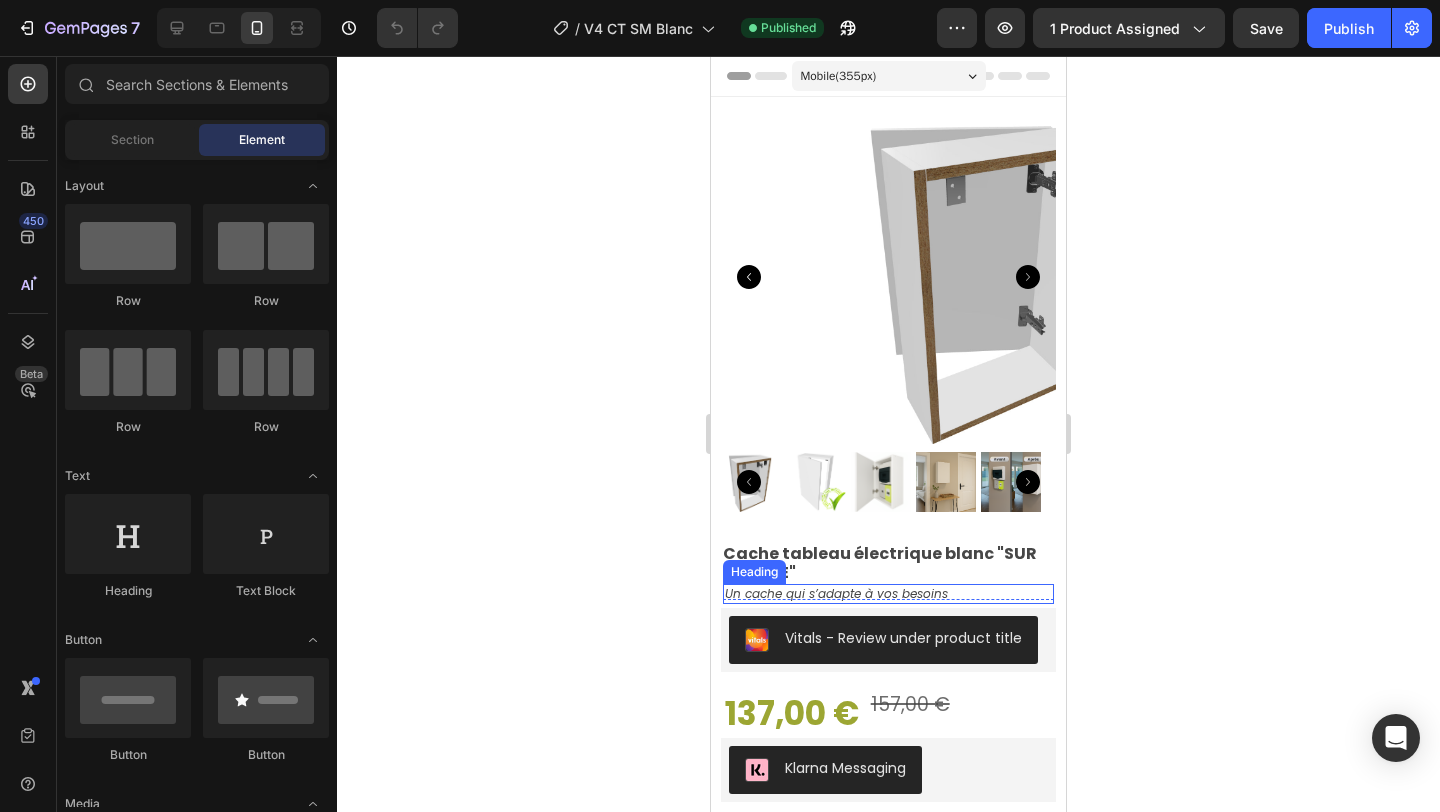 click on "Un cache qui s’adapte à vos besoins" at bounding box center (889, 594) 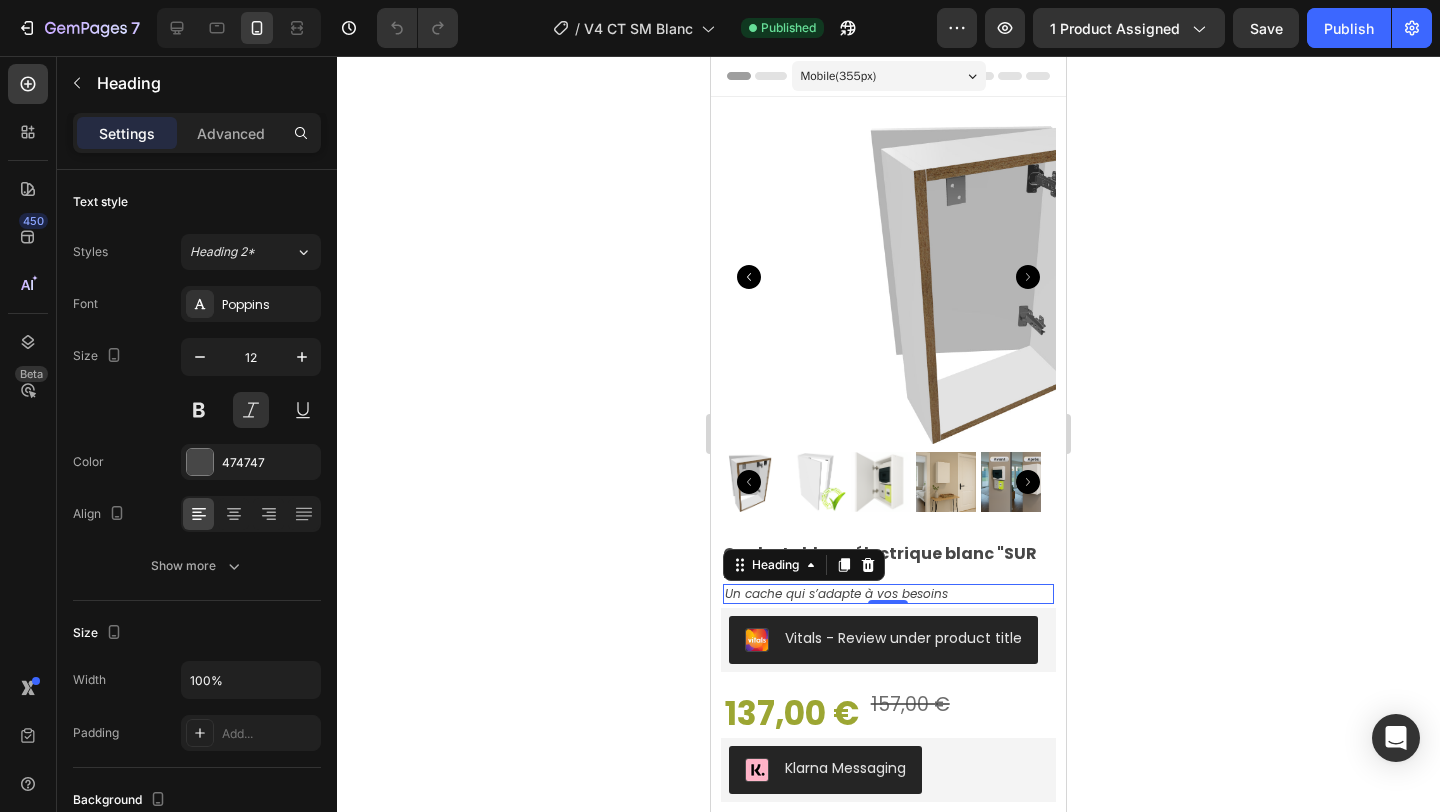 click on "Un cache qui s’adapte à vos besoins" at bounding box center [889, 594] 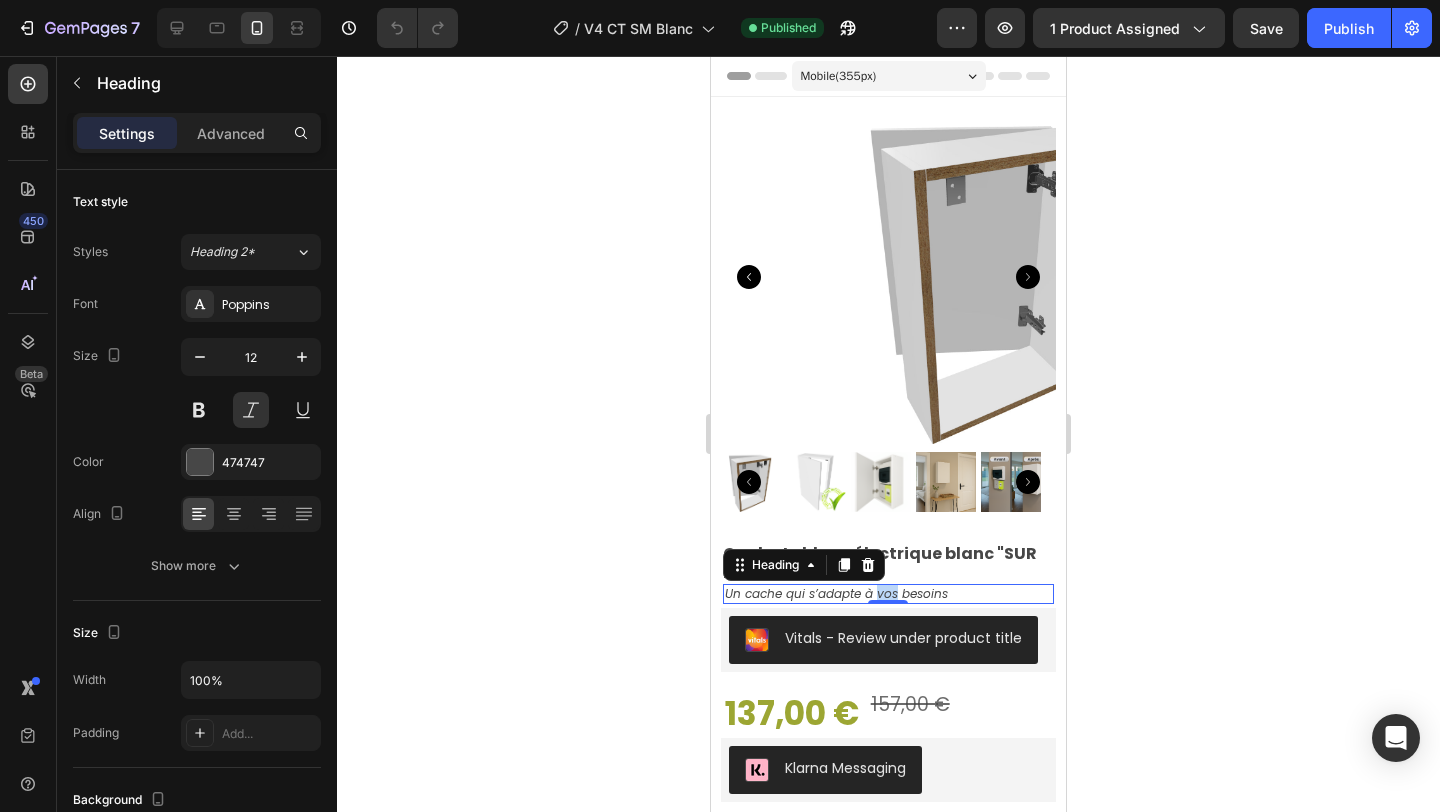 click on "Un cache qui s’adapte à vos besoins" at bounding box center [889, 594] 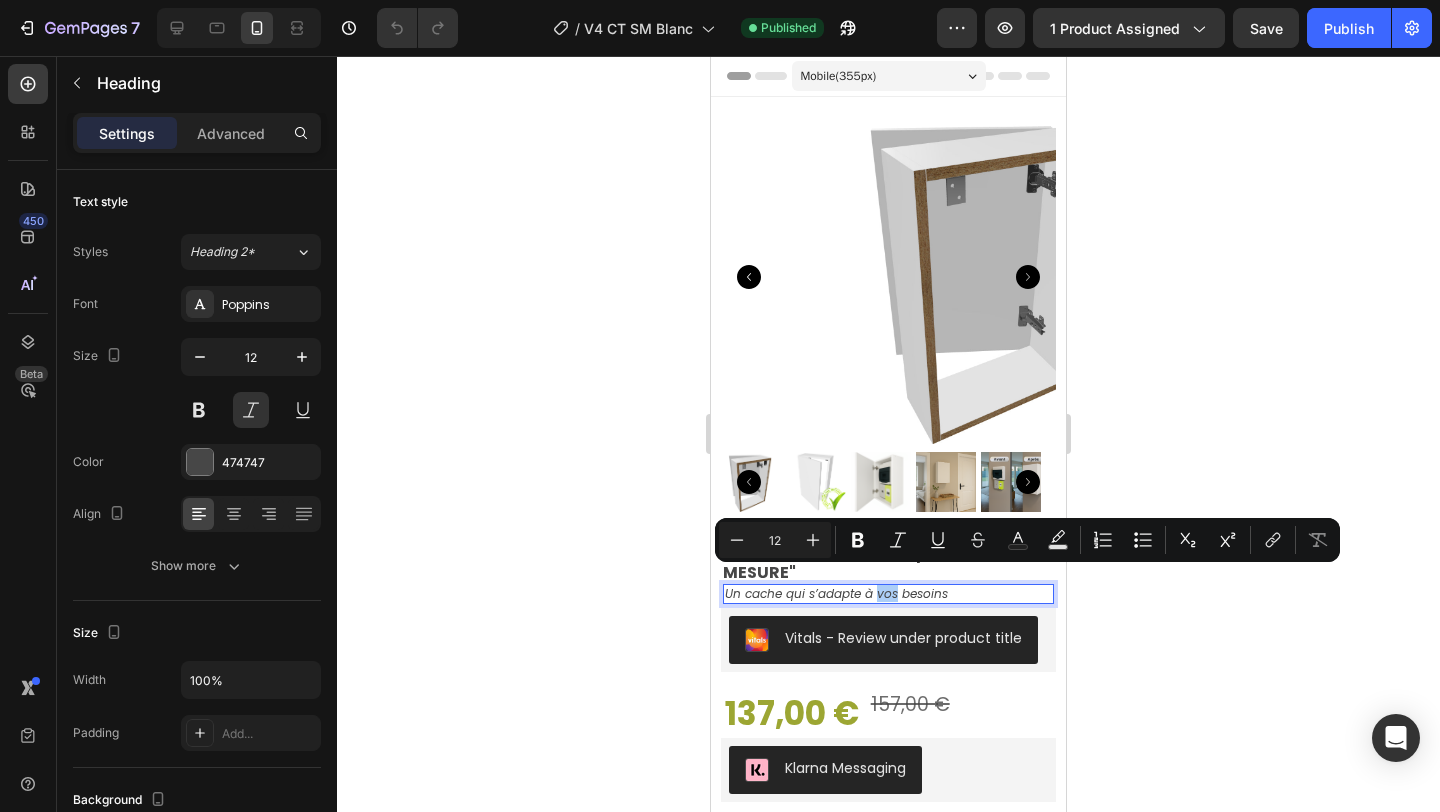 click 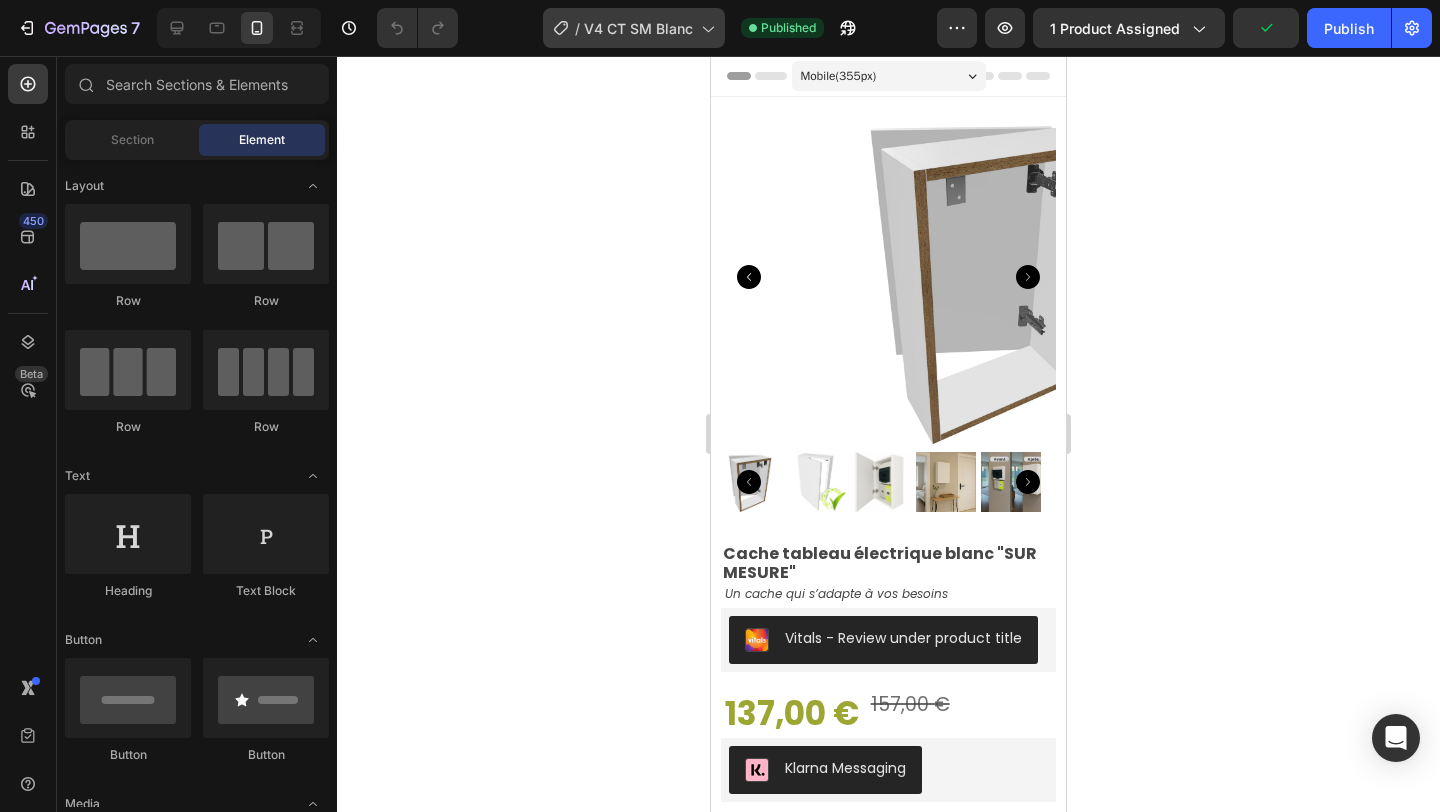 click on "V4 CT SM Blanc" at bounding box center [638, 28] 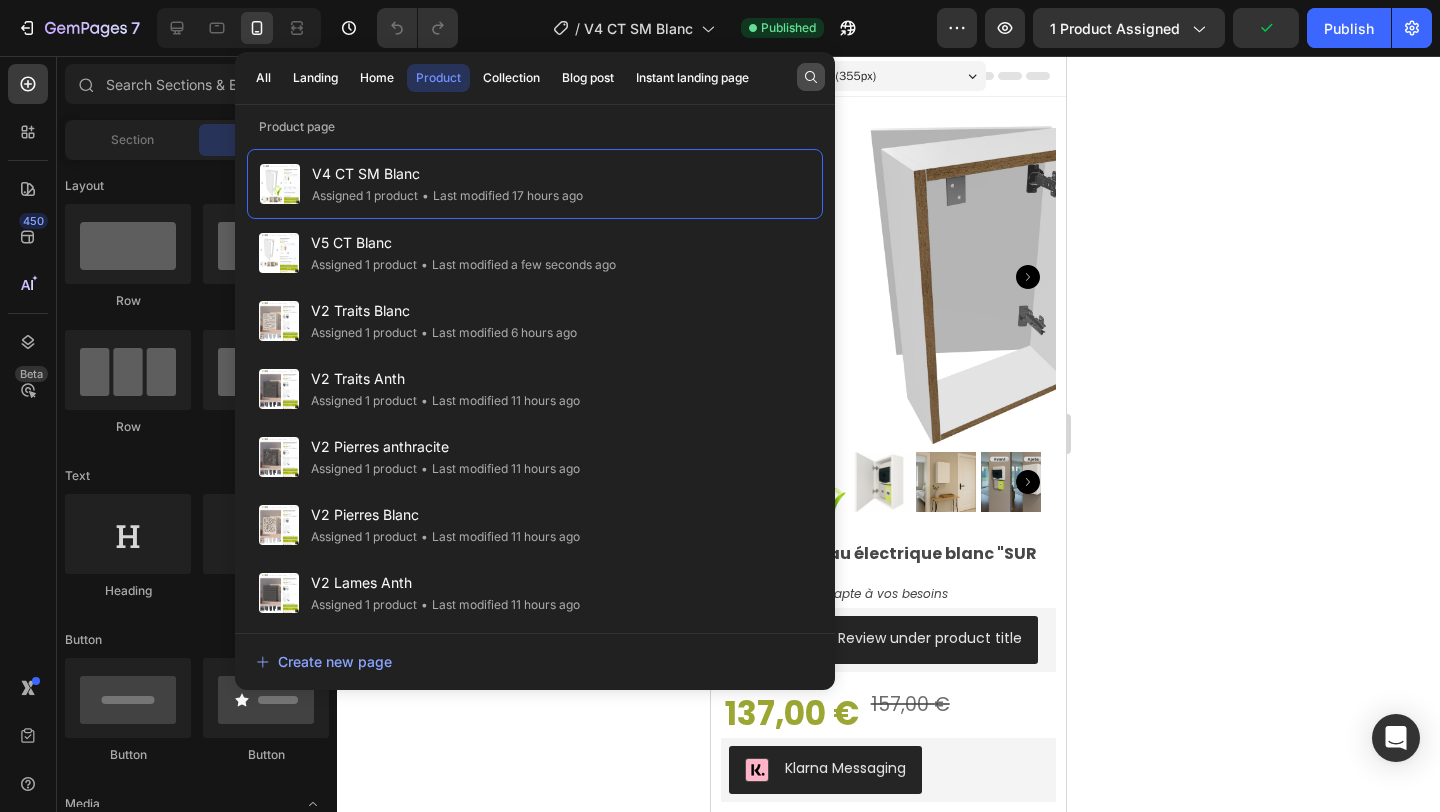 click 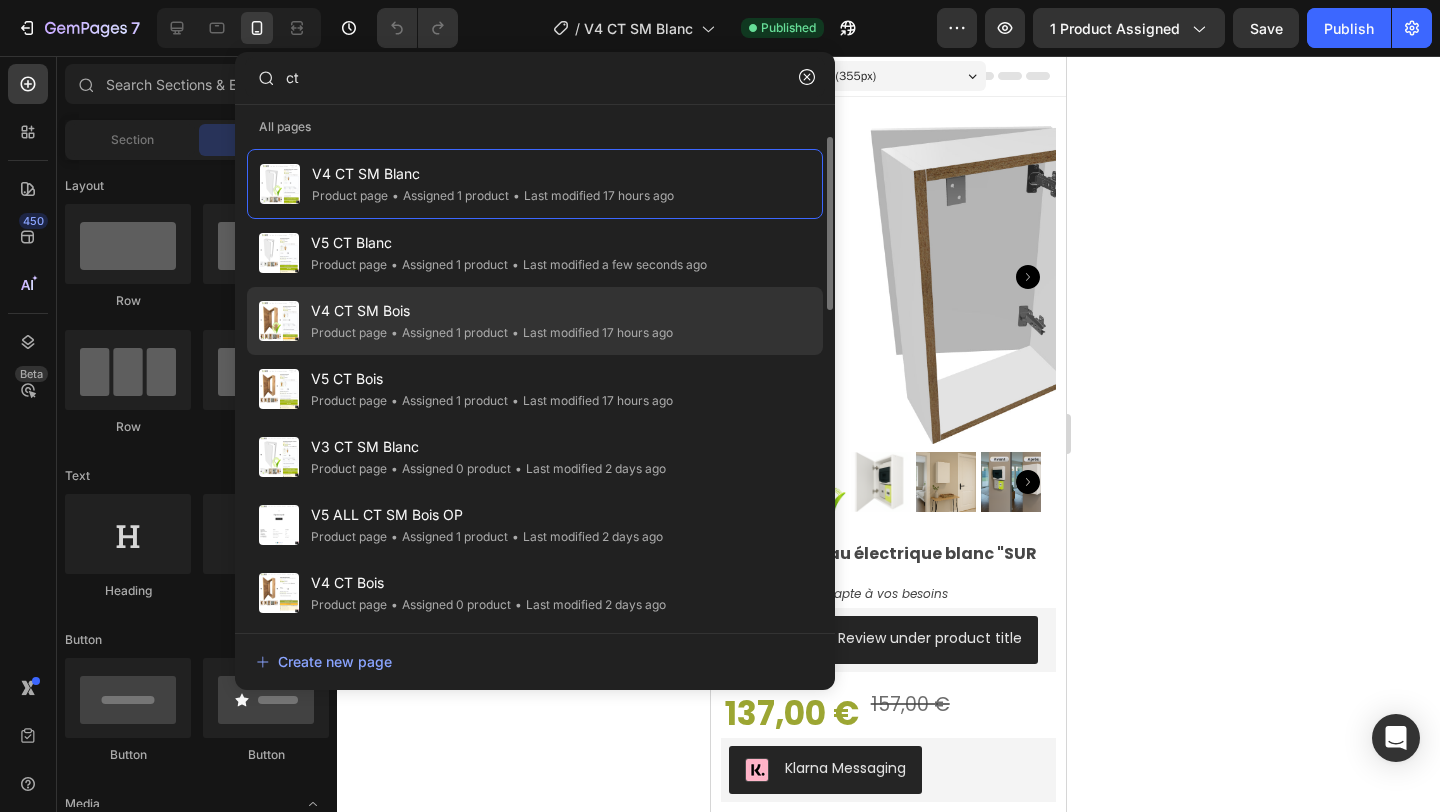 type on "ct" 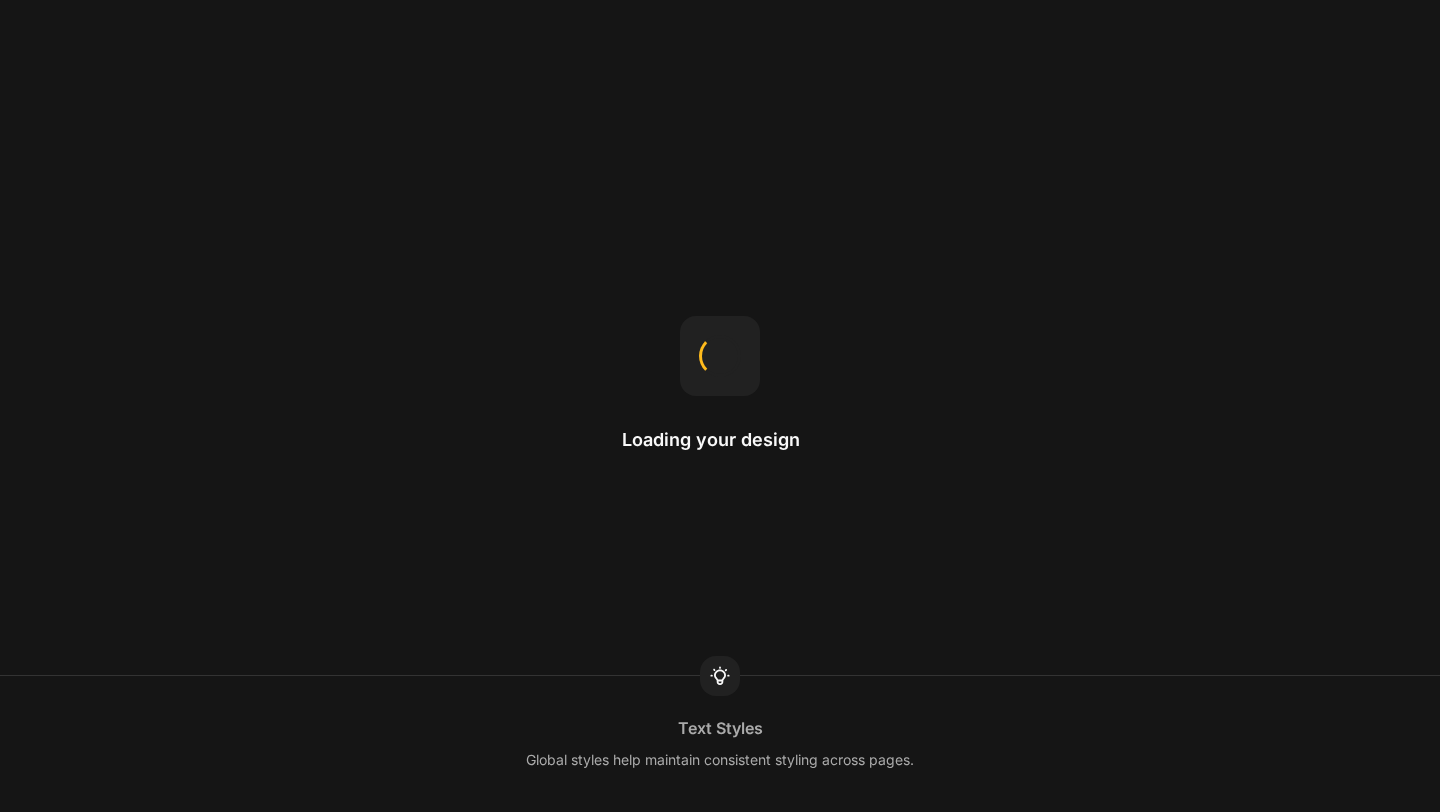 scroll, scrollTop: 0, scrollLeft: 0, axis: both 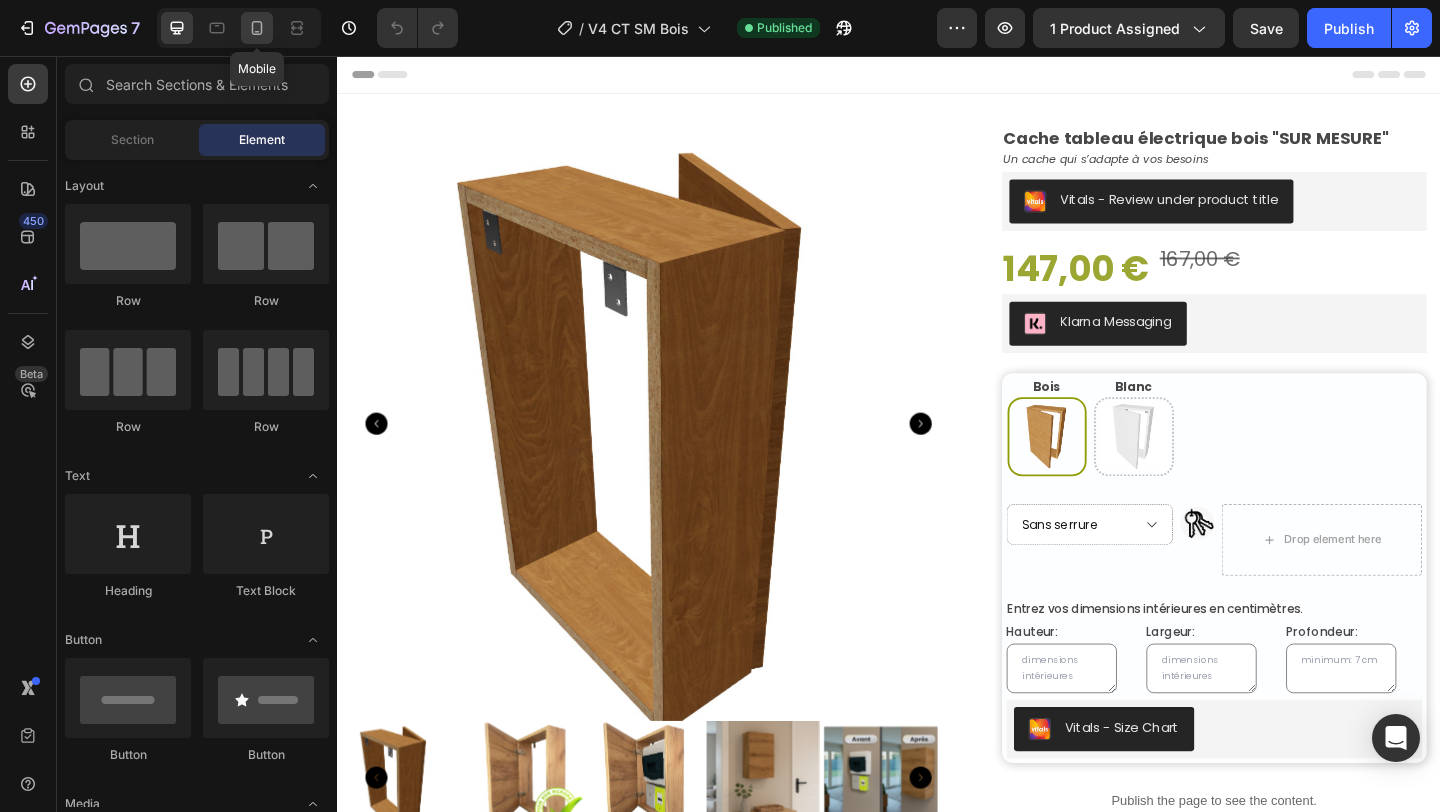 click 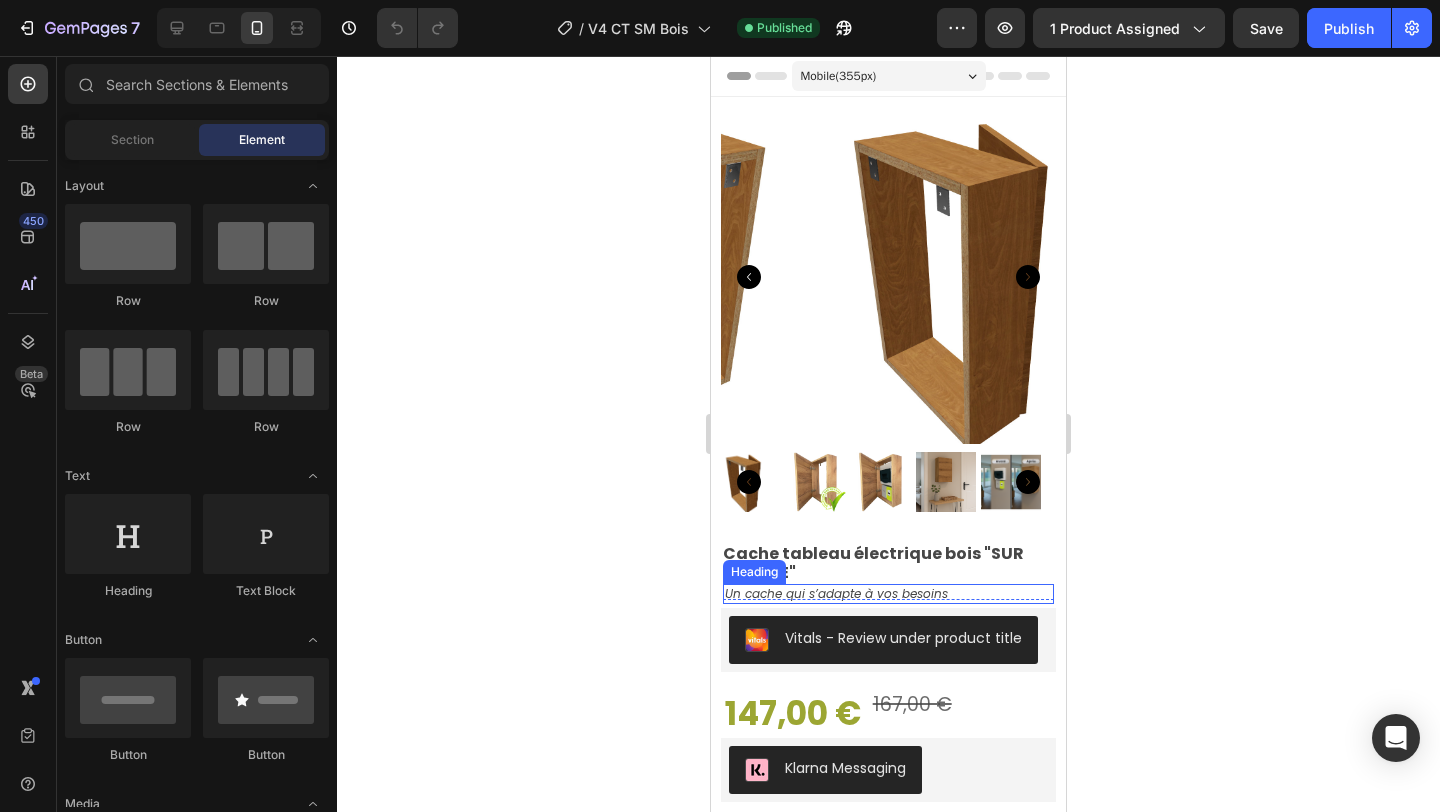 click on "Un cache qui s’adapte à vos besoins" at bounding box center (889, 594) 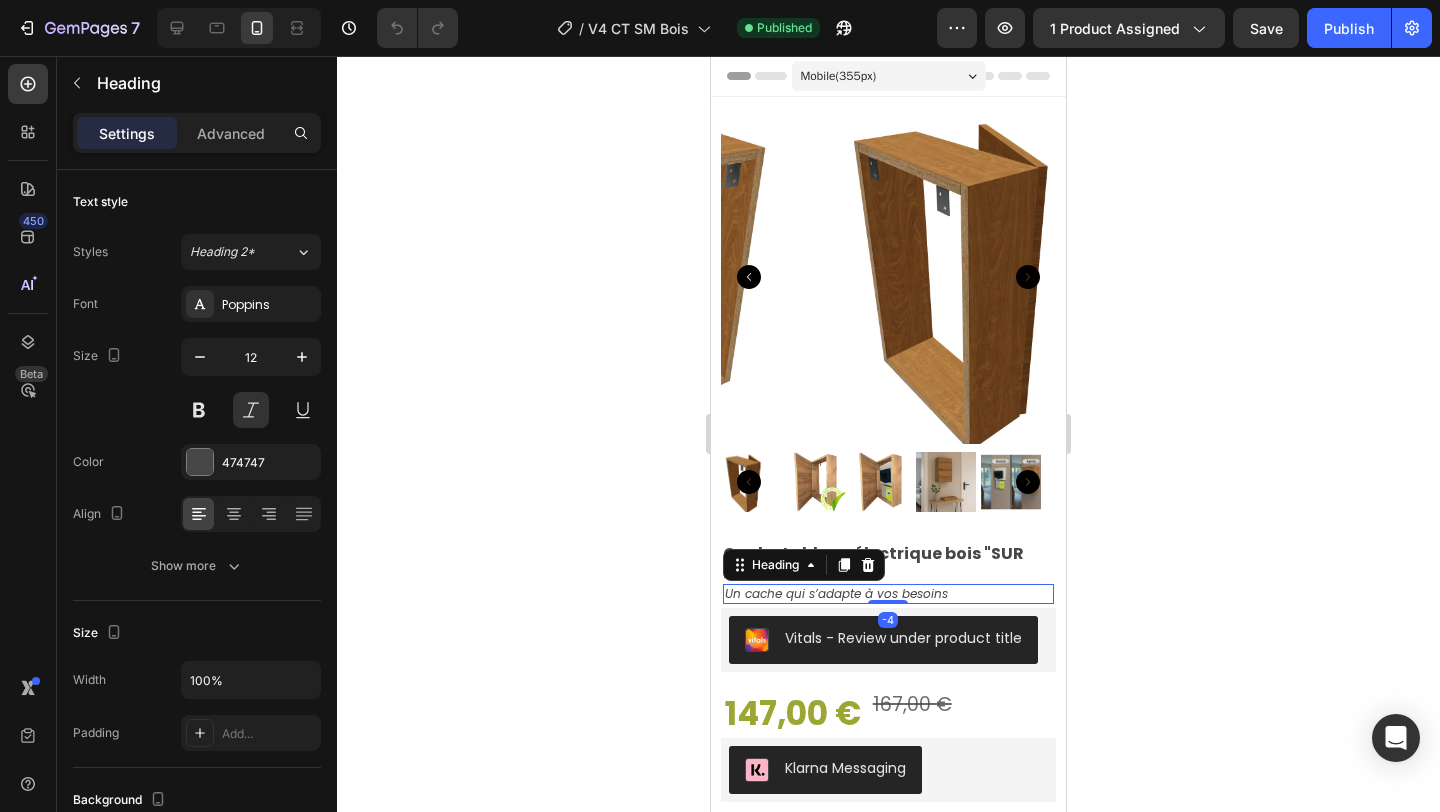 click on "Un cache qui s’adapte à vos besoins" at bounding box center (889, 594) 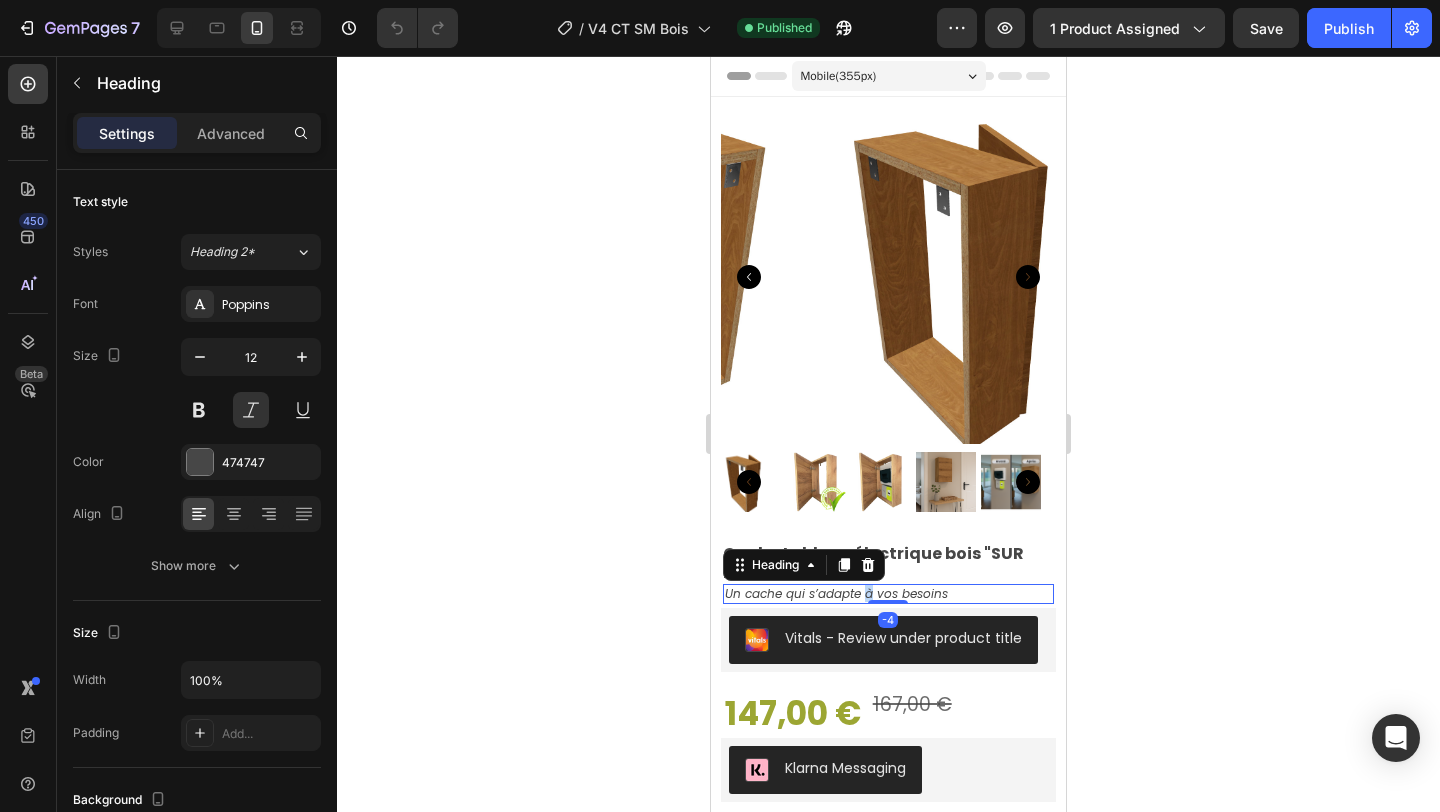click on "Un cache qui s’adapte à vos besoins" at bounding box center [889, 594] 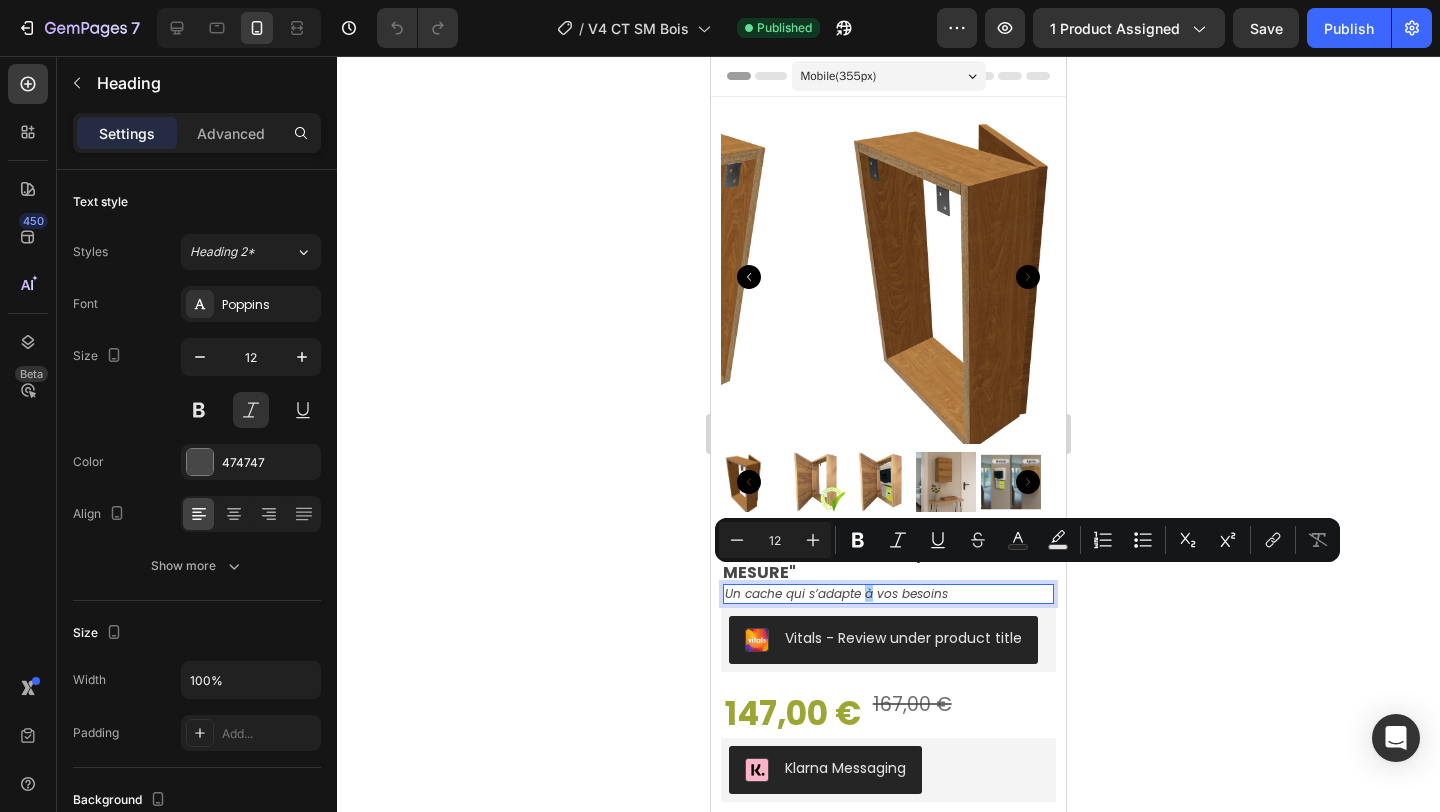 click 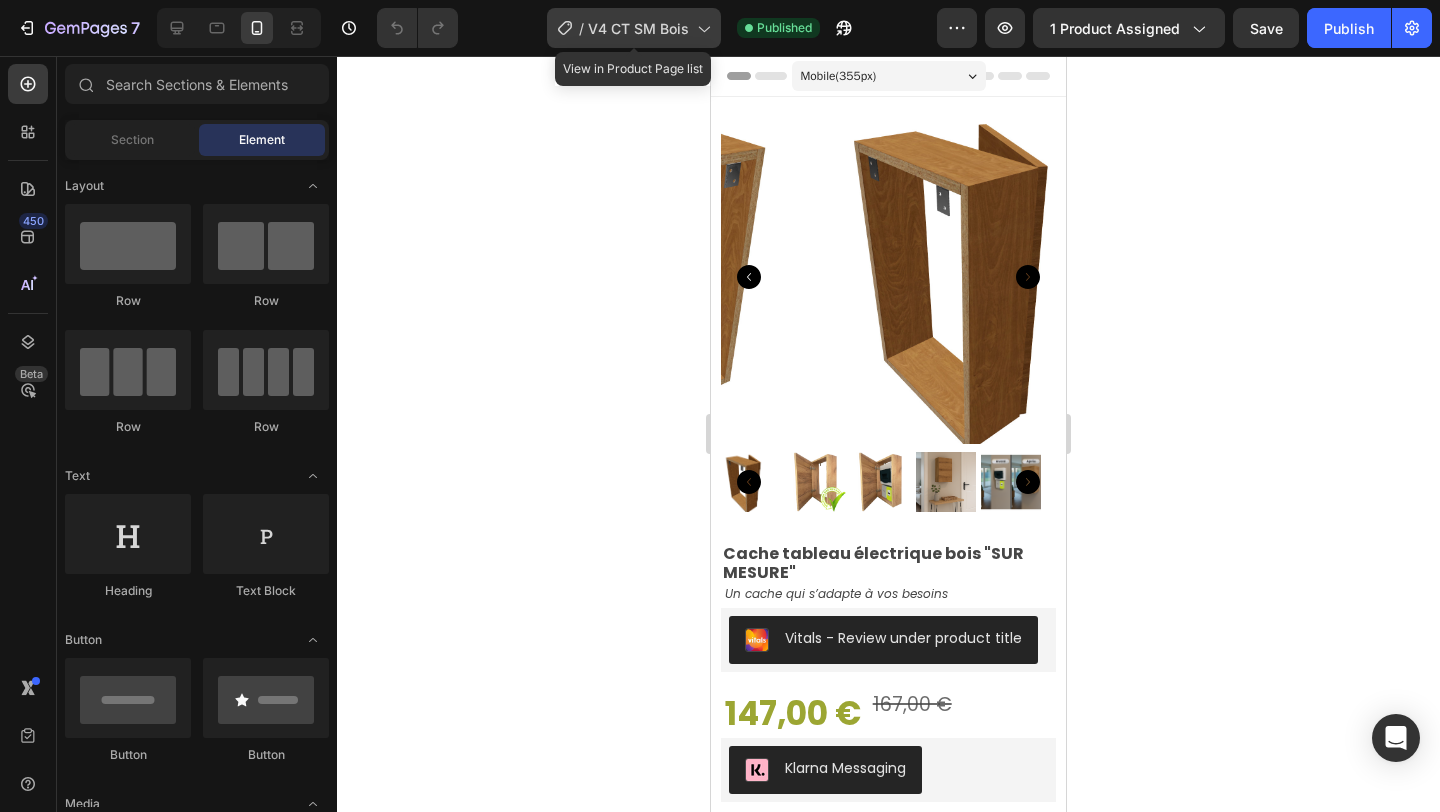click on "V4 CT SM Bois" at bounding box center (638, 28) 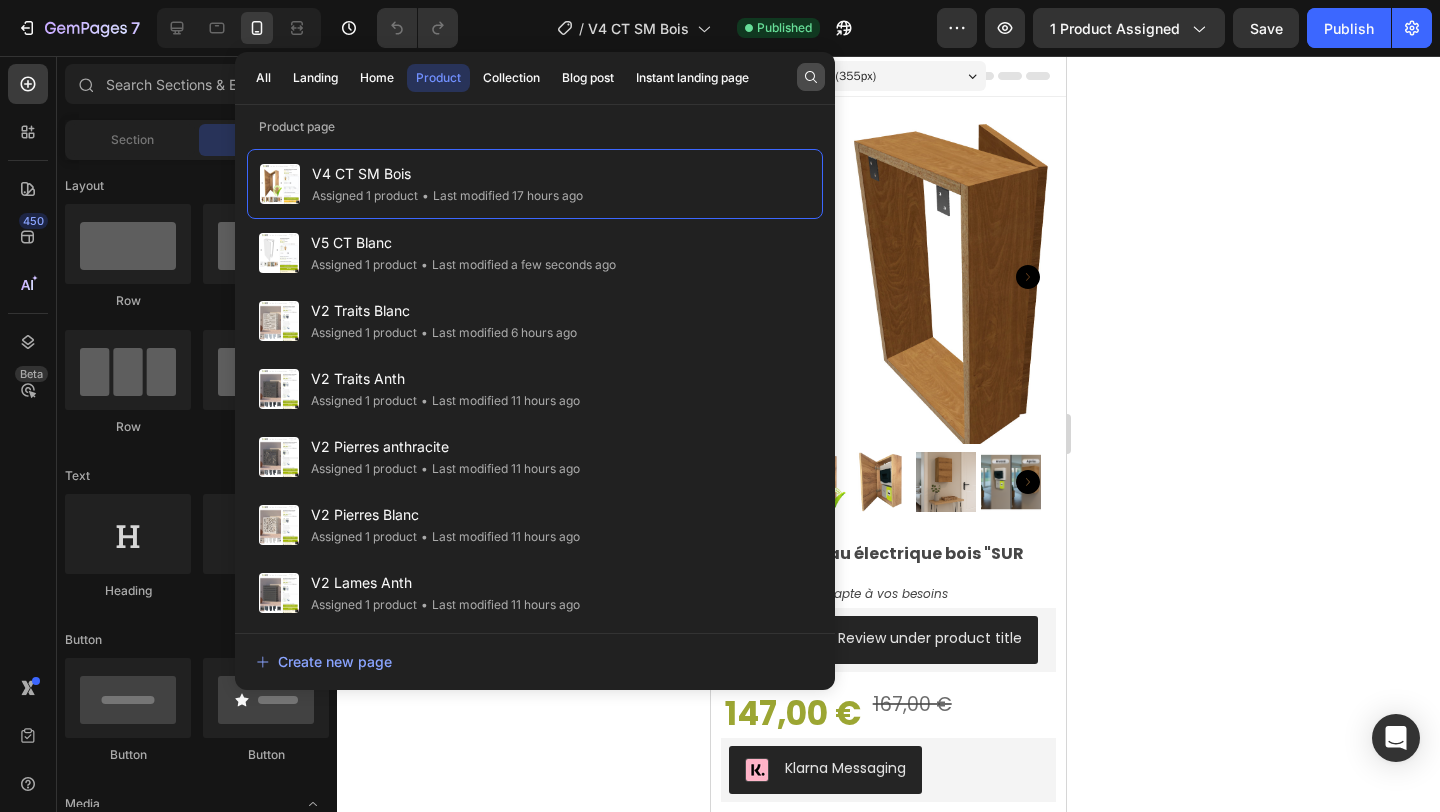 click at bounding box center [811, 77] 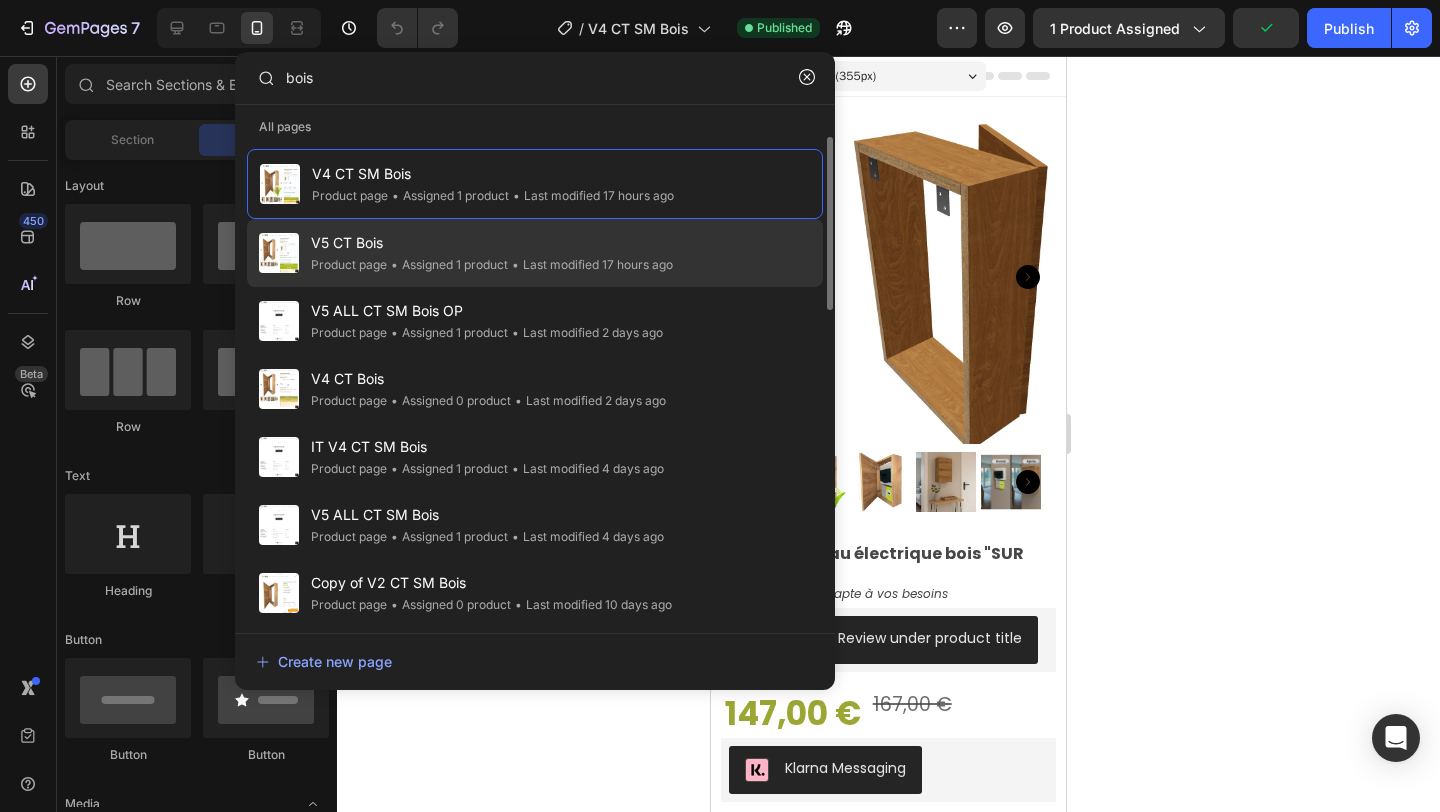 type on "bois" 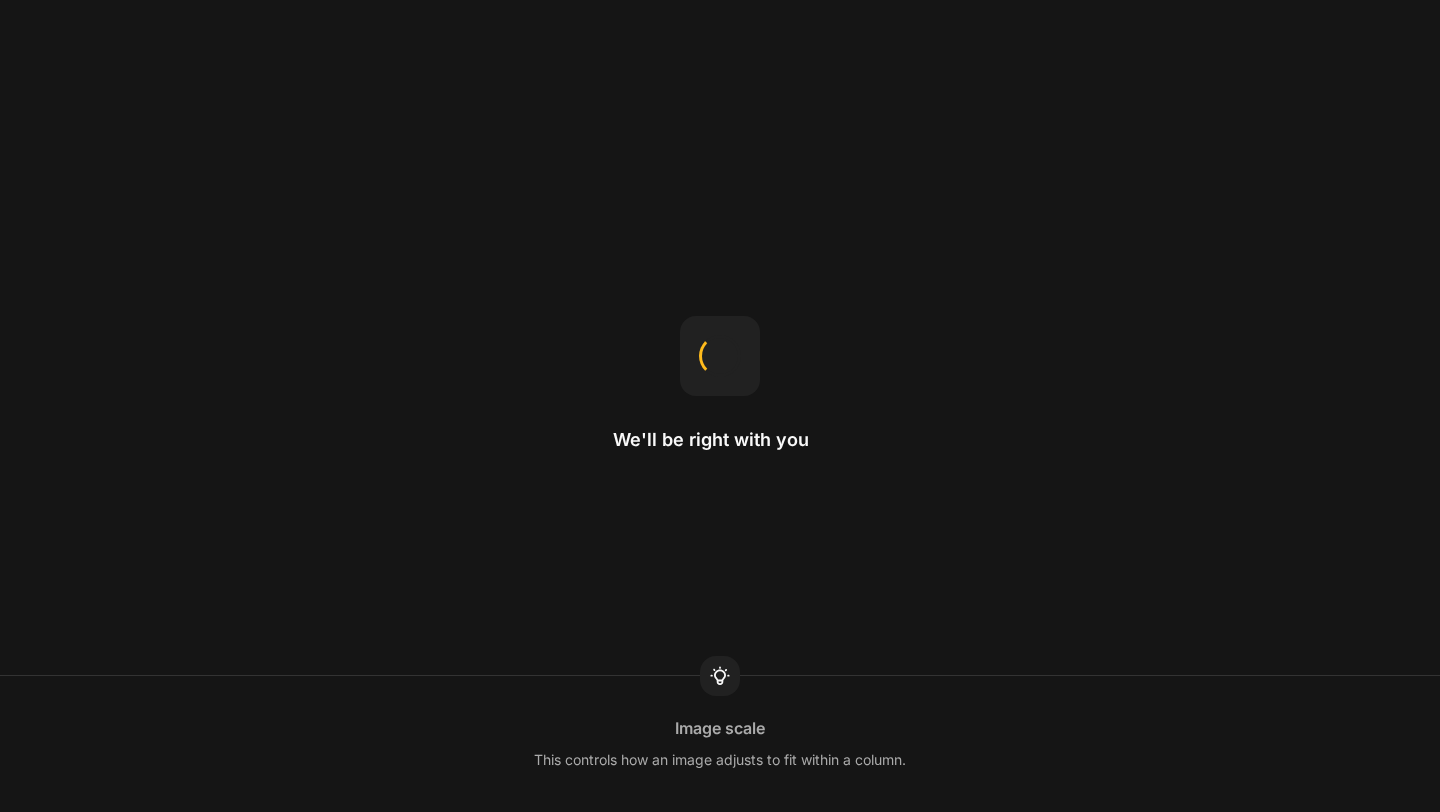 scroll, scrollTop: 0, scrollLeft: 0, axis: both 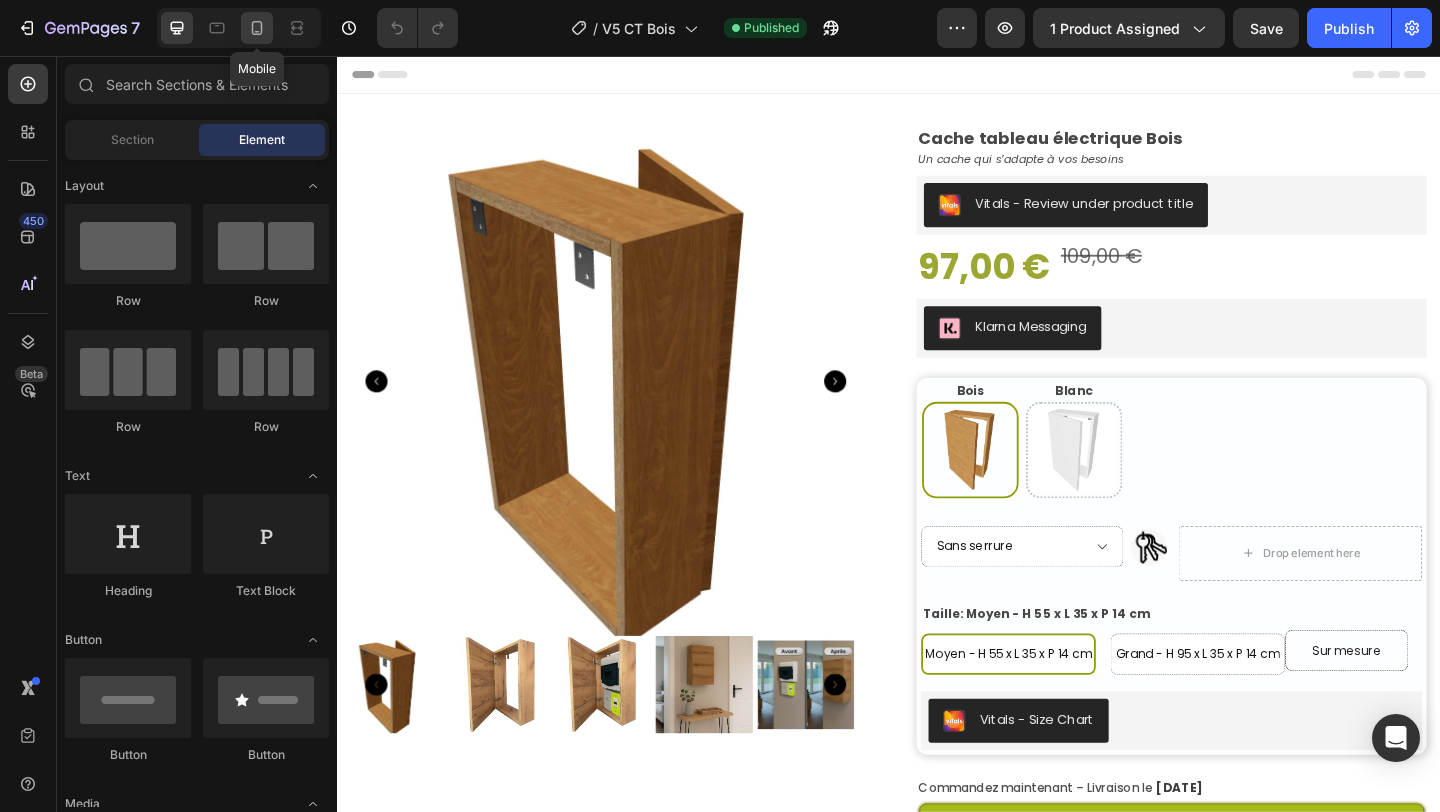 click 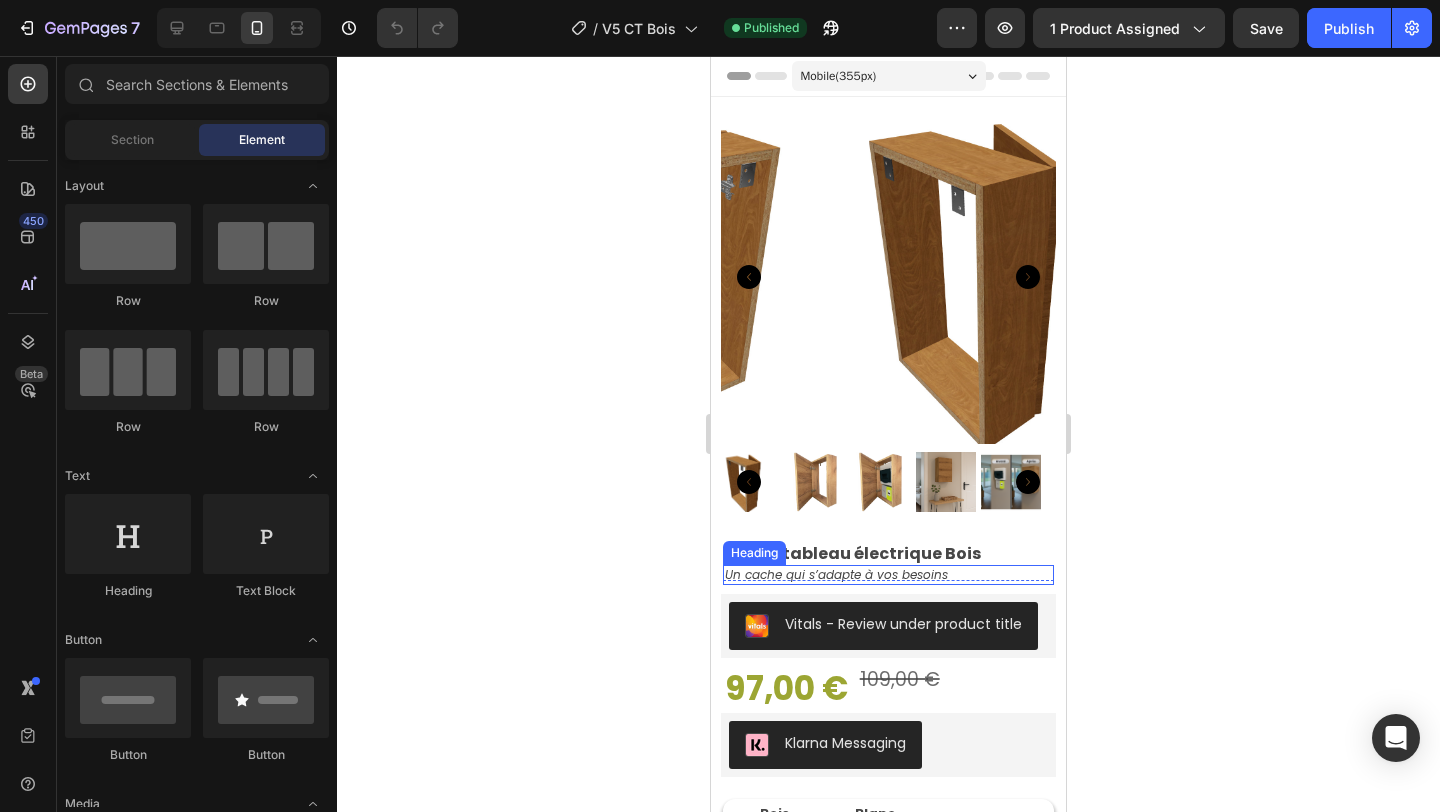 click on "Un cache qui s’adapte à vos besoins" at bounding box center (889, 575) 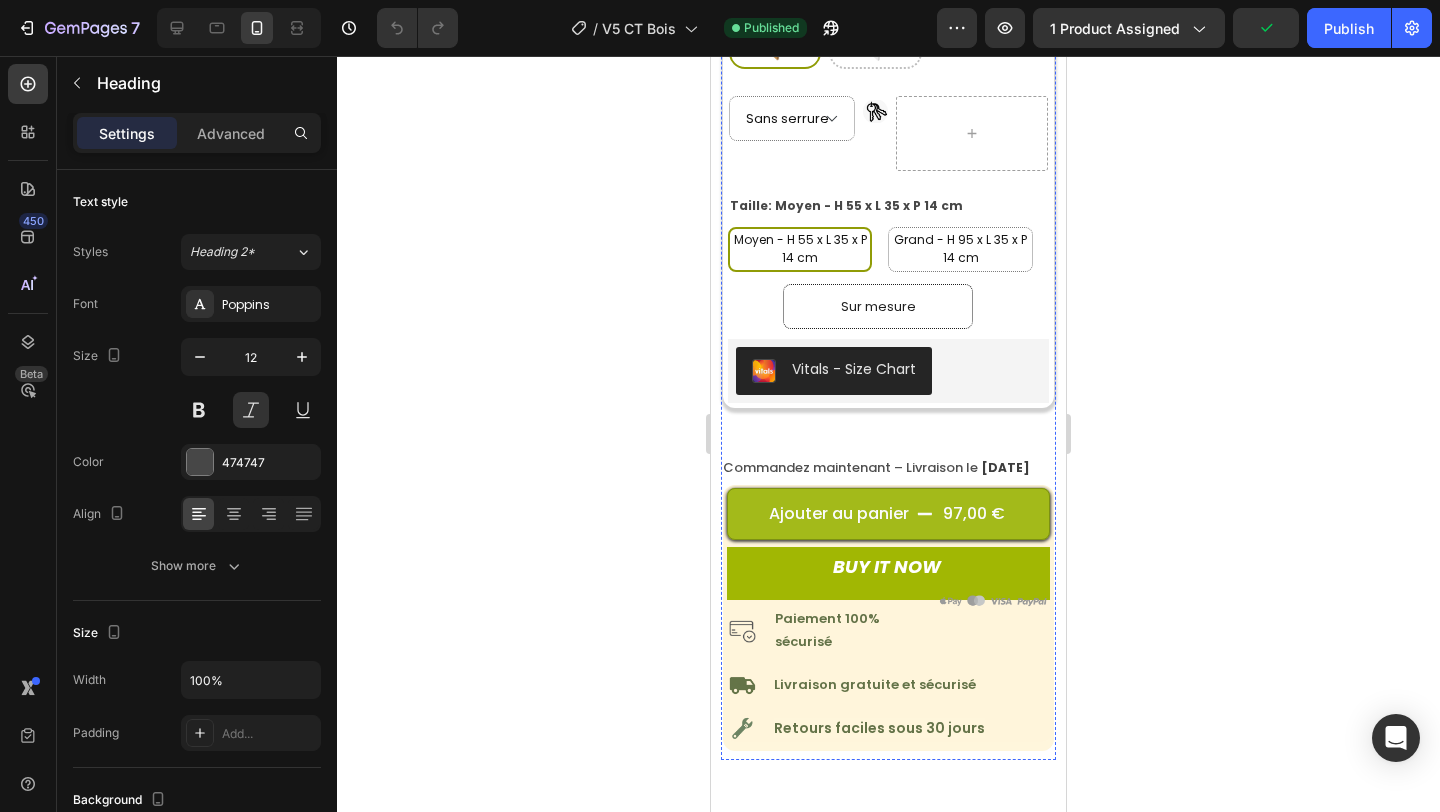 scroll, scrollTop: 844, scrollLeft: 0, axis: vertical 